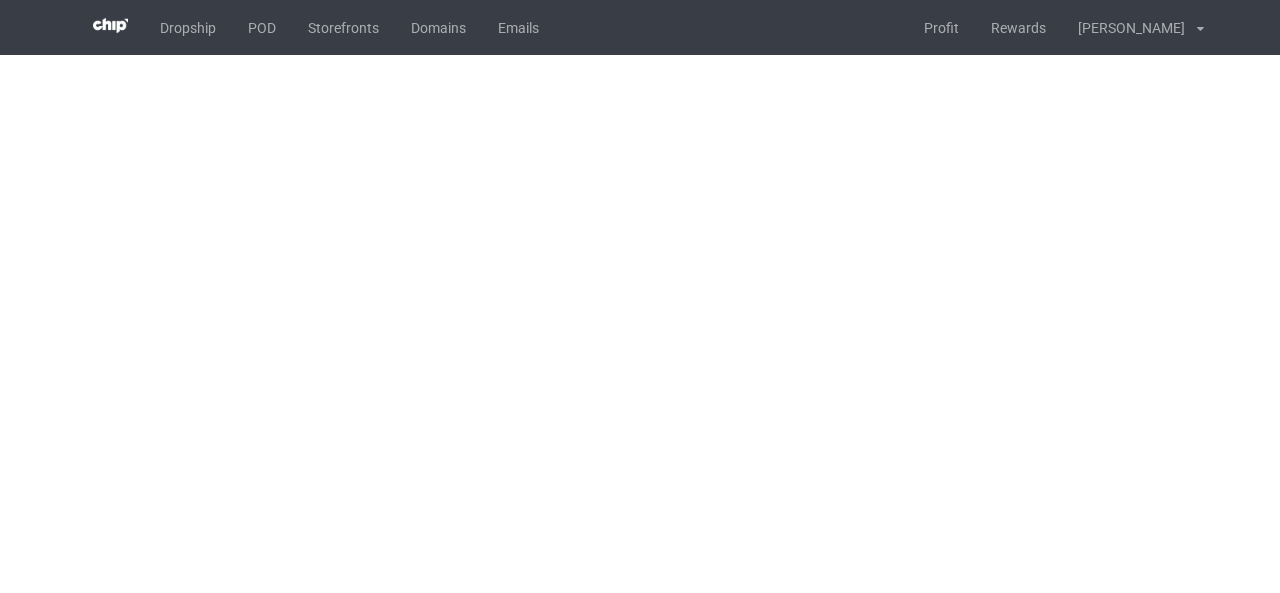 scroll, scrollTop: 0, scrollLeft: 0, axis: both 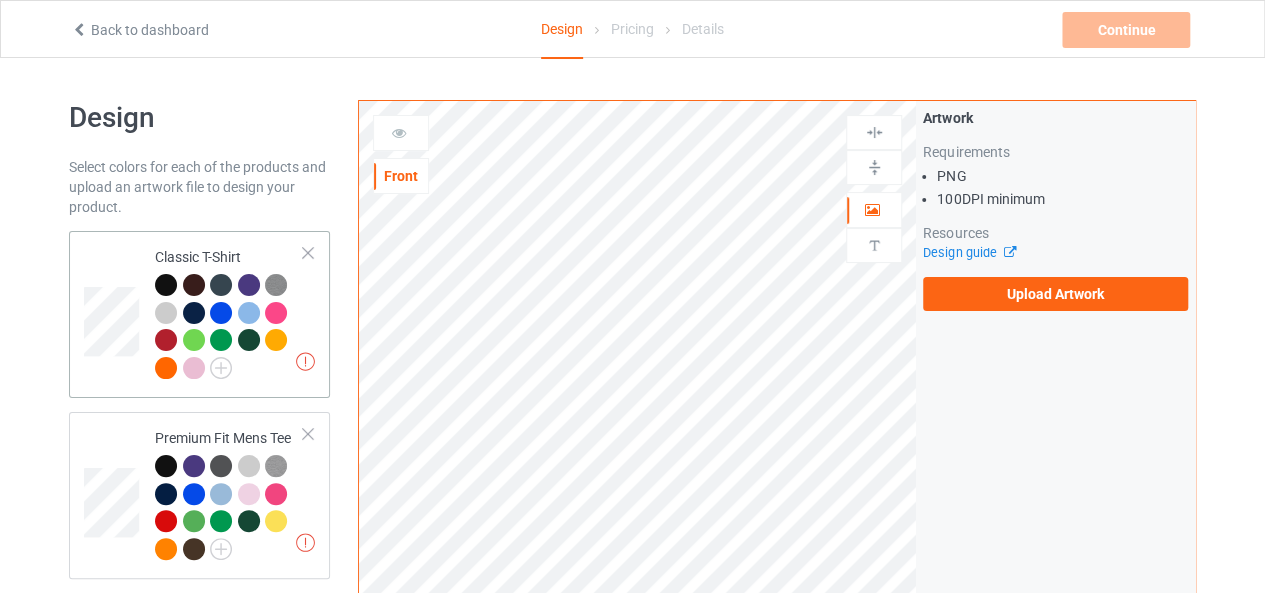 click on "Missing artworks Classic T-Shirt" at bounding box center [199, 314] 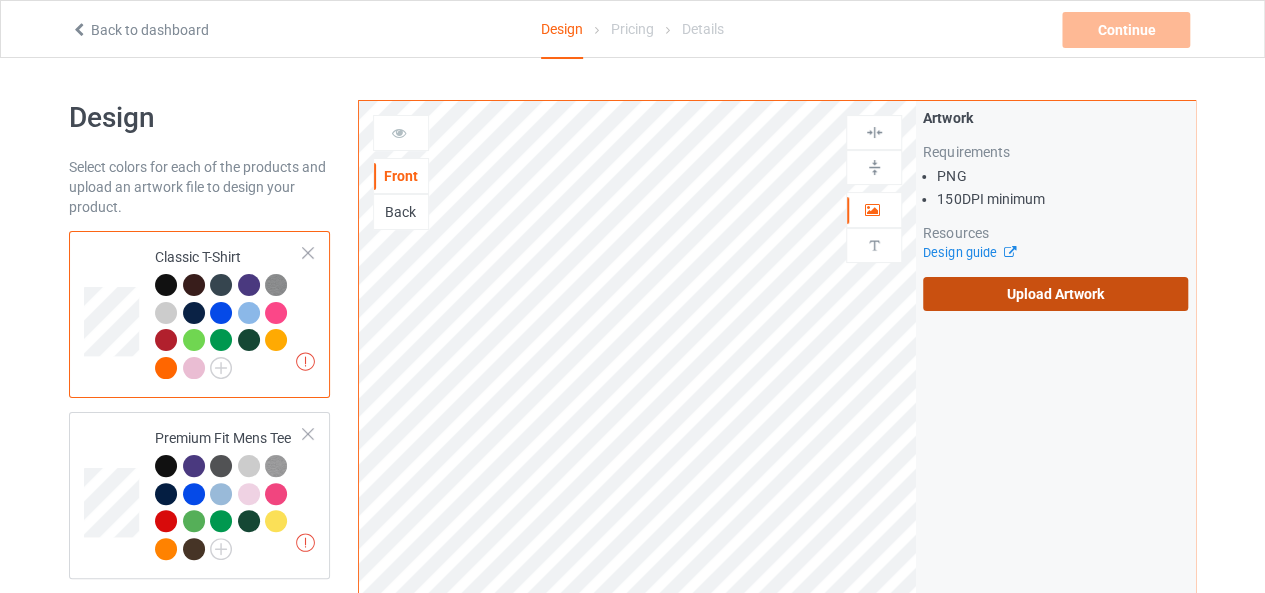 click on "Upload Artwork" at bounding box center (1055, 294) 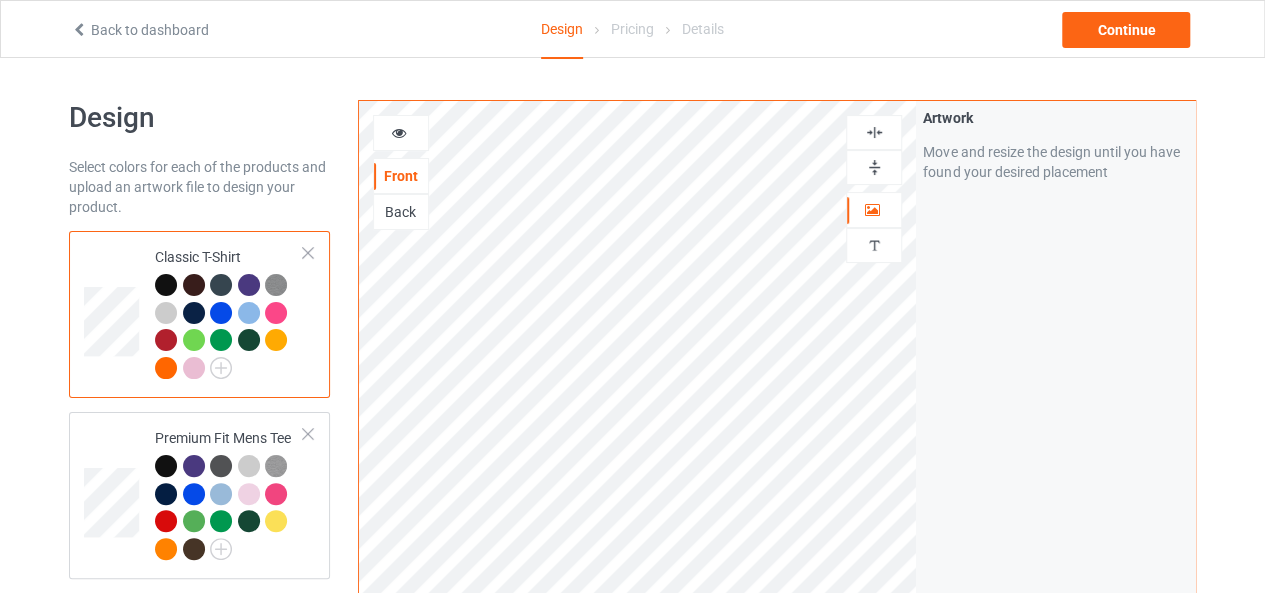 click at bounding box center [874, 132] 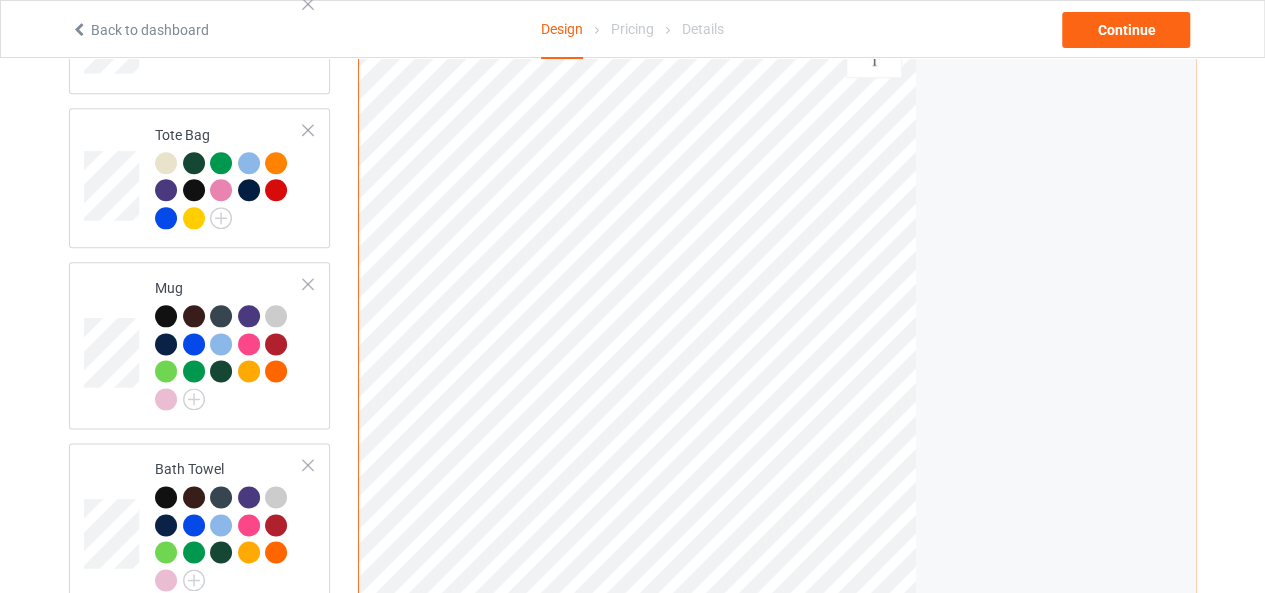 scroll, scrollTop: 1104, scrollLeft: 0, axis: vertical 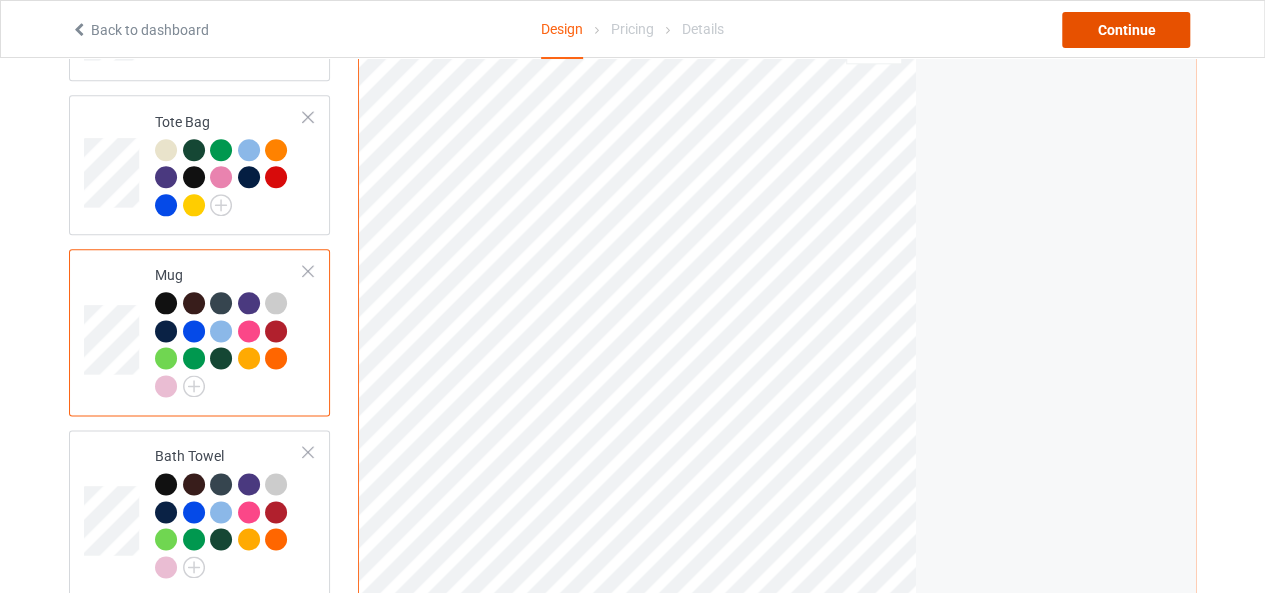 click on "Continue" at bounding box center [1126, 30] 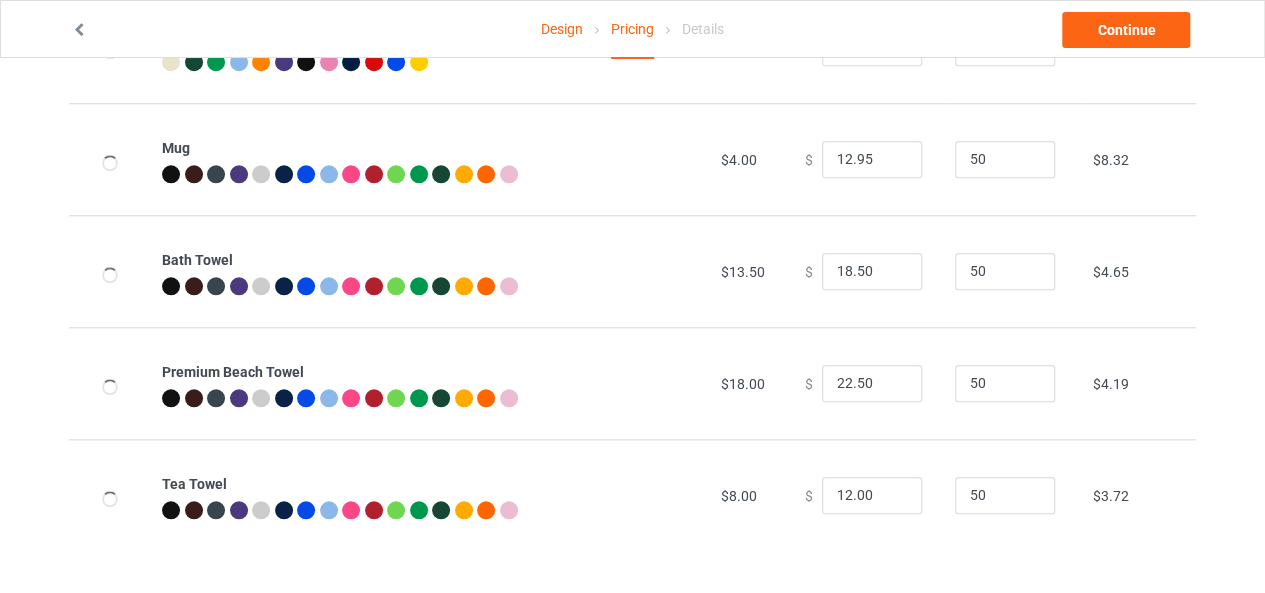 scroll, scrollTop: 0, scrollLeft: 0, axis: both 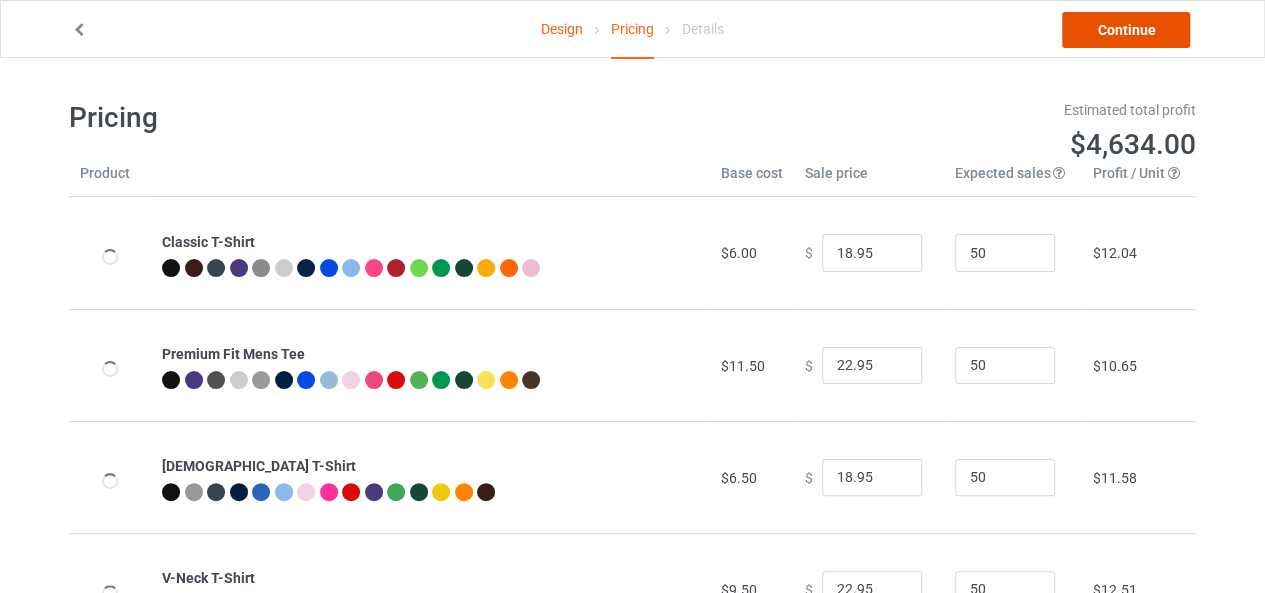 click on "Continue" at bounding box center [1126, 30] 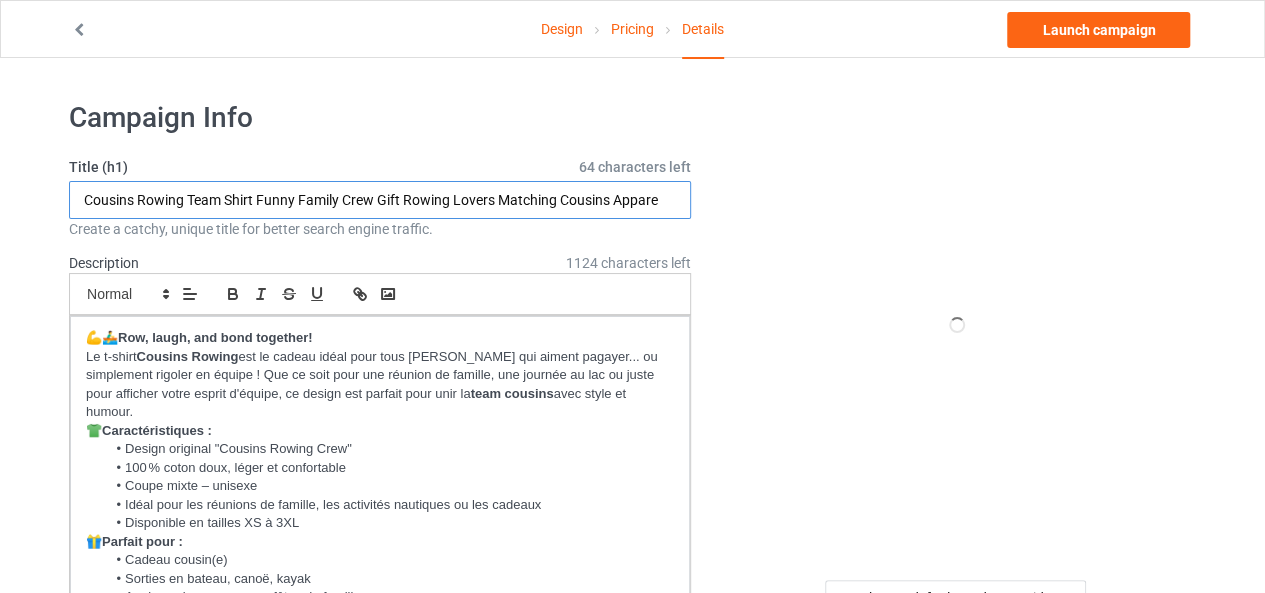 click on "Cousins Rowing Team Shirt Funny Family Crew Gift Rowing Lovers Matching Cousins Appare" at bounding box center [380, 200] 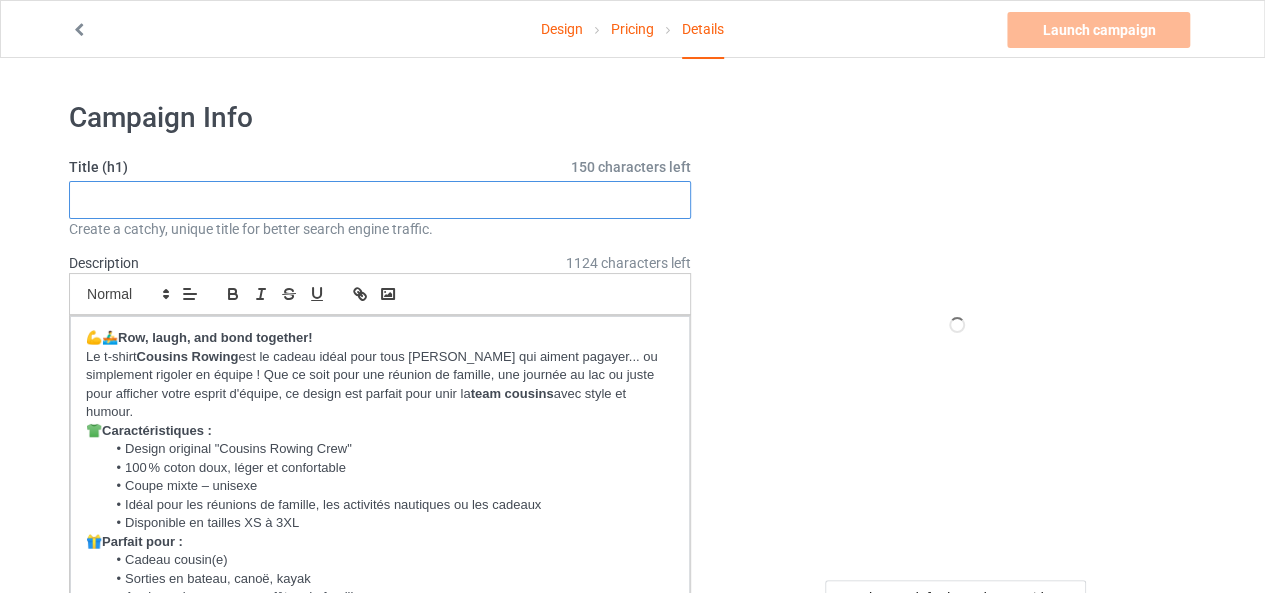 paste on "Everything Is Better With Parsnips – Funny Vegetable Lover Gift | Vegan Foodie Kitchen Decor | Parsnip Pun Shirt, Mug, Apron" 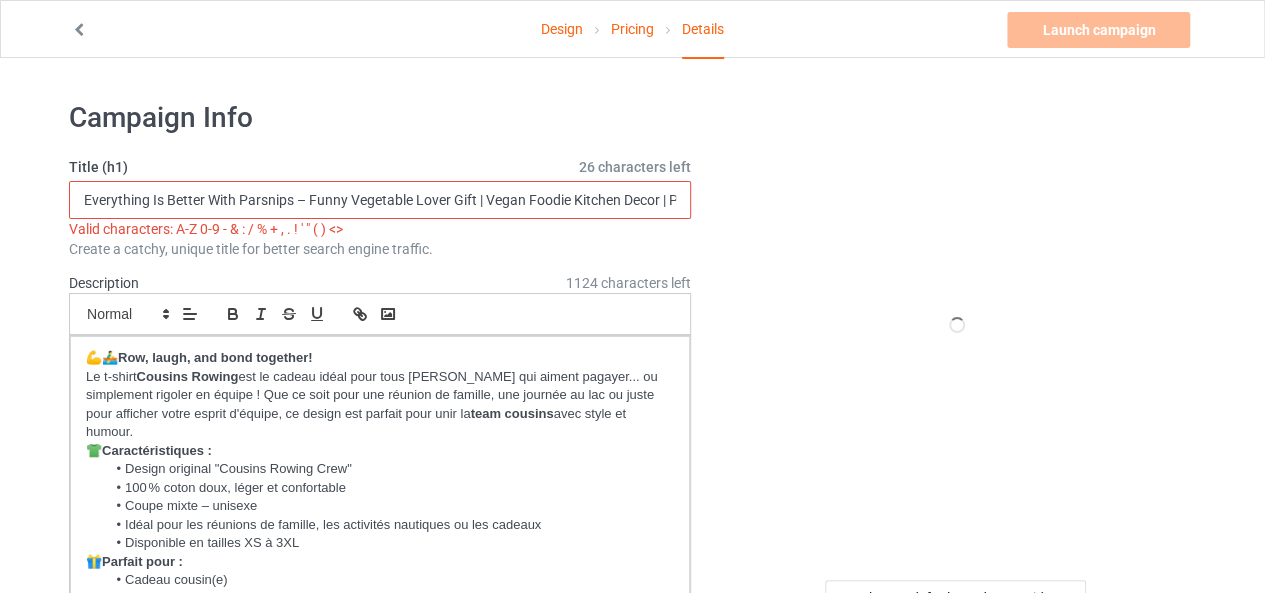 scroll, scrollTop: 0, scrollLeft: 181, axis: horizontal 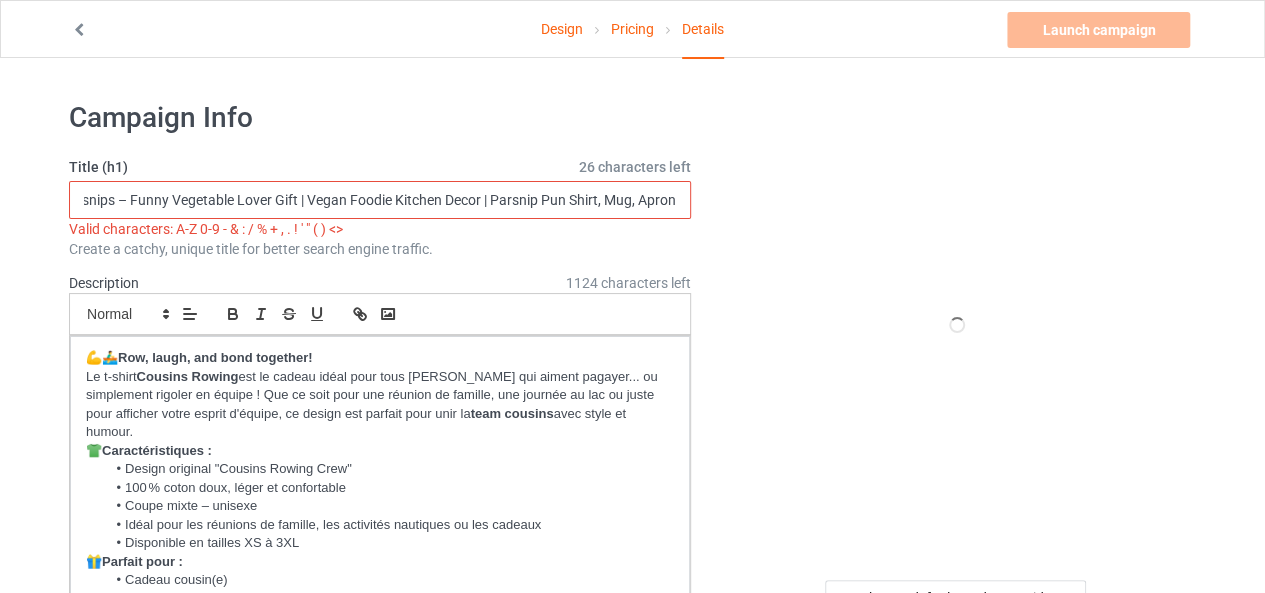 click on "Everything Is Better With Parsnips – Funny Vegetable Lover Gift | Vegan Foodie Kitchen Decor | Parsnip Pun Shirt, Mug, Apron" at bounding box center (380, 200) 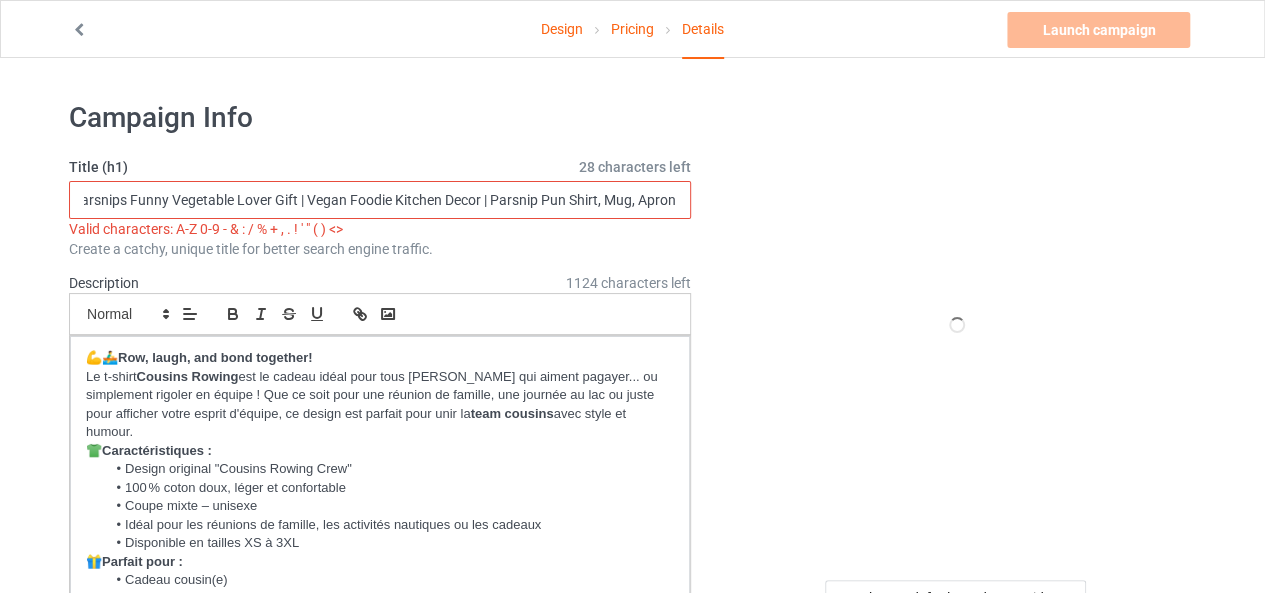 scroll, scrollTop: 0, scrollLeft: 168, axis: horizontal 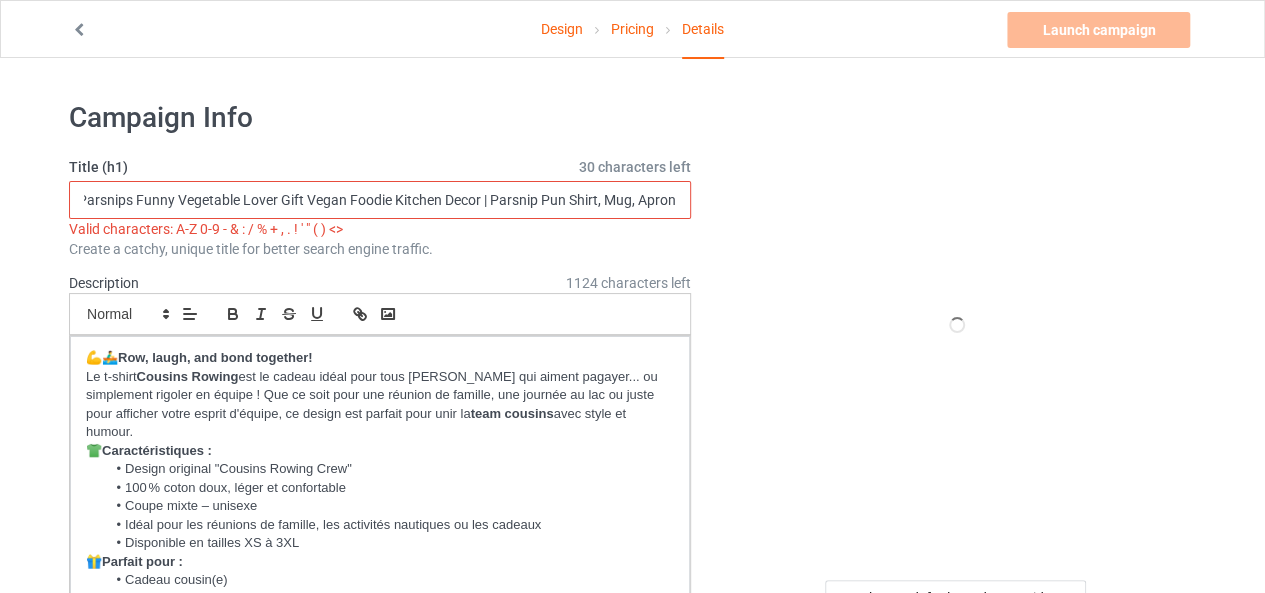 click on "Everything Is Better With Parsnips Funny Vegetable Lover Gift Vegan Foodie Kitchen Decor | Parsnip Pun Shirt, Mug, Apron" at bounding box center [380, 200] 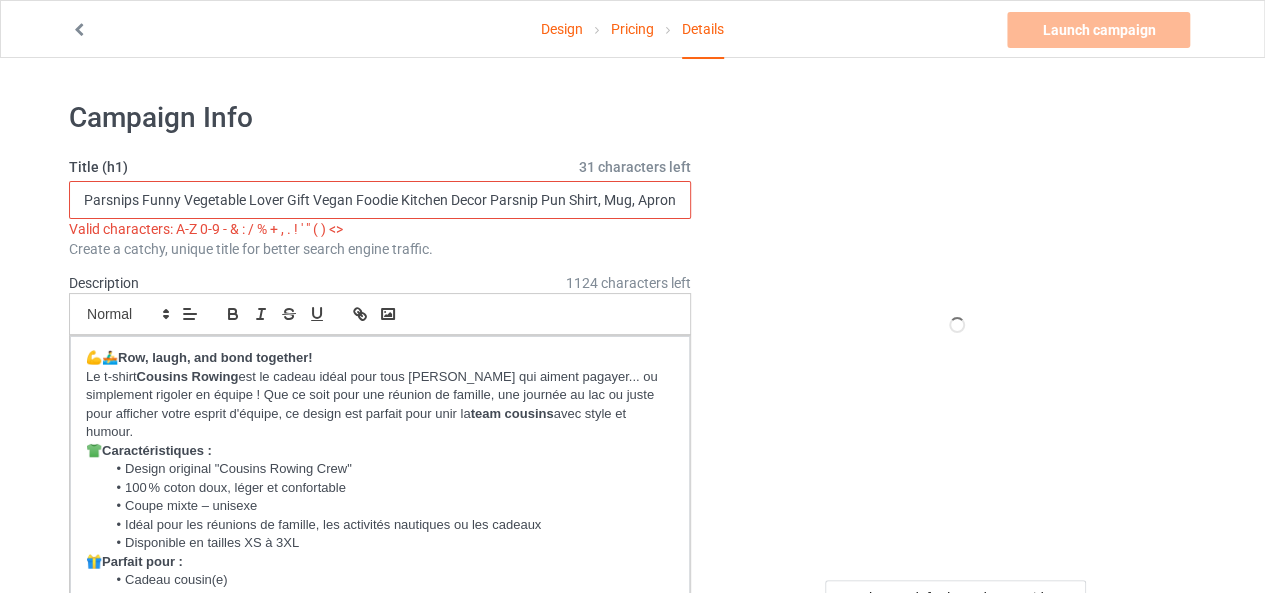 scroll, scrollTop: 0, scrollLeft: 155, axis: horizontal 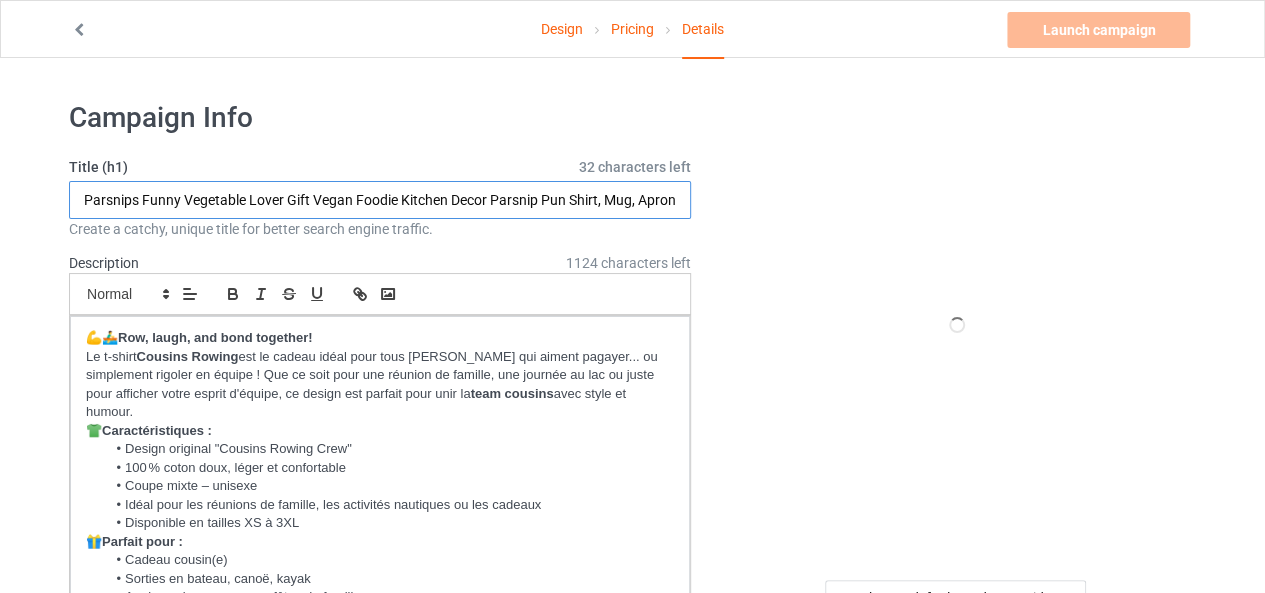 type on "Everything Is Better With Parsnips Funny Vegetable Lover Gift Vegan Foodie Kitchen Decor Parsnip Pun Shirt, Mug, Apron" 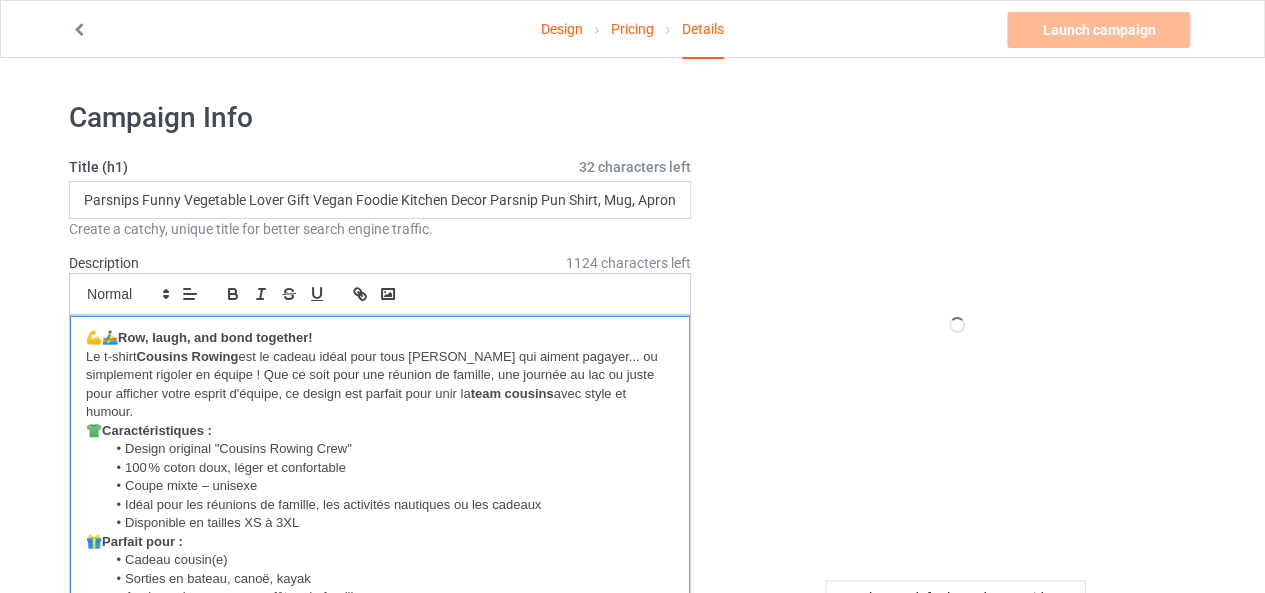 click on "👕  Caractéristiques :" at bounding box center (380, 431) 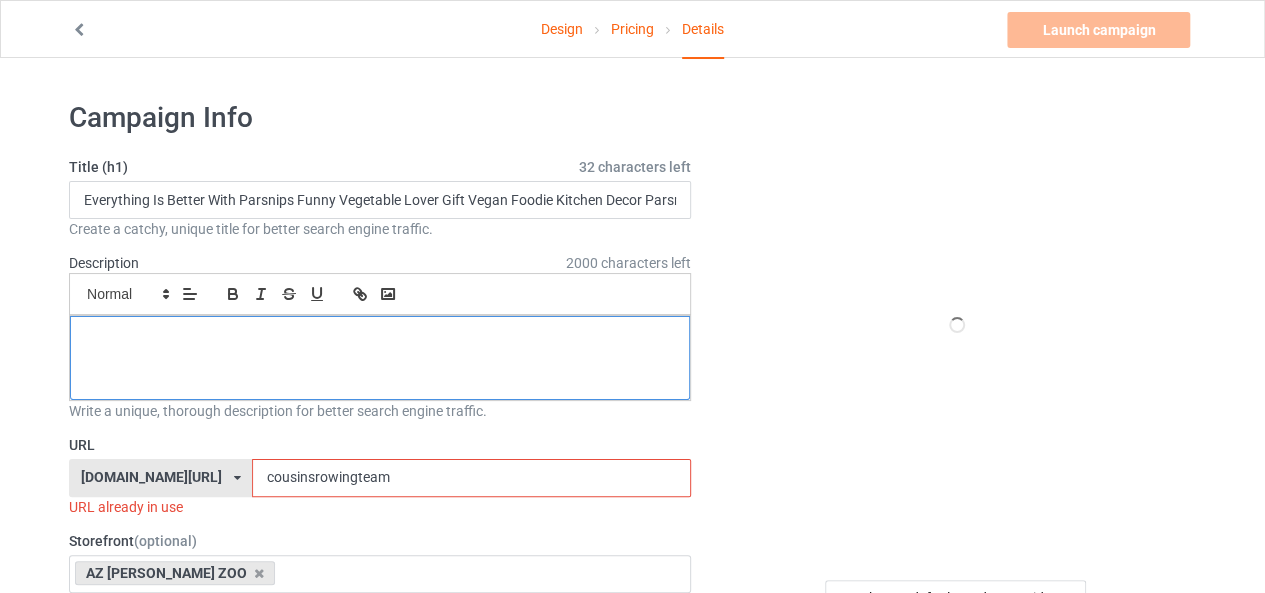 click at bounding box center [380, 358] 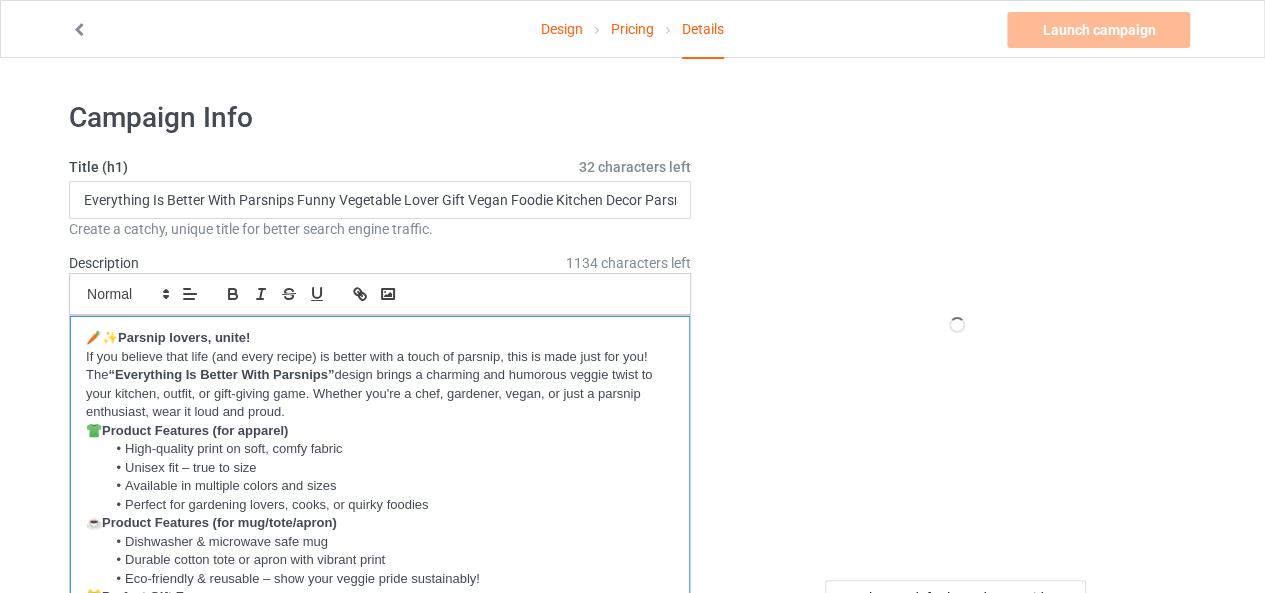 scroll, scrollTop: 0, scrollLeft: 0, axis: both 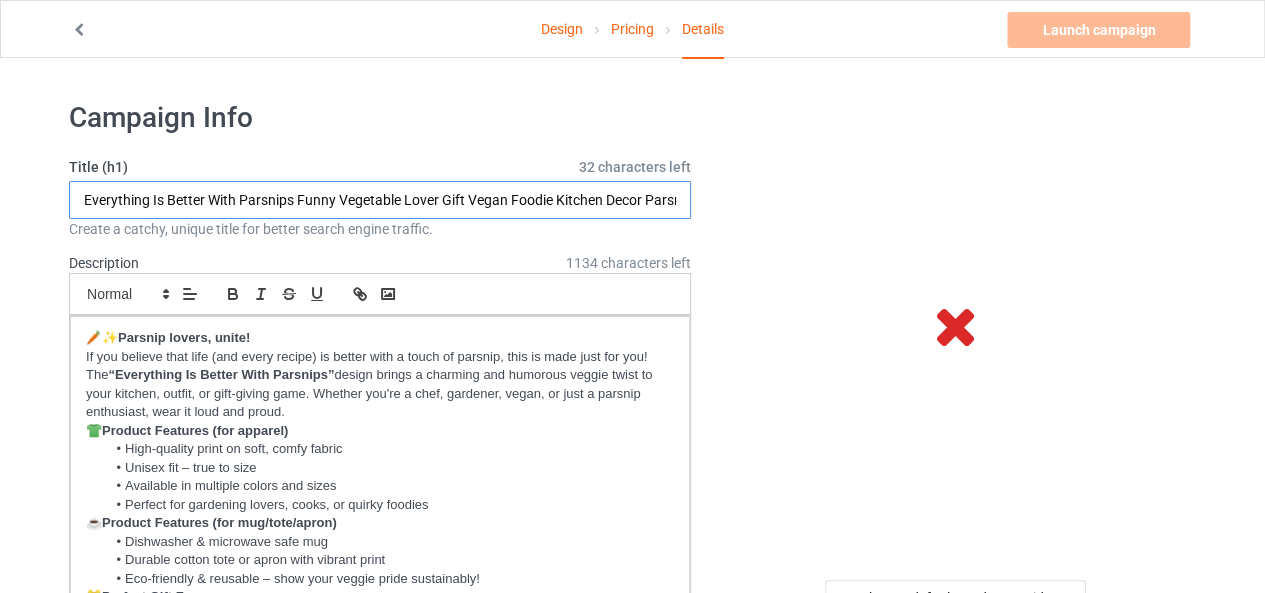 drag, startPoint x: 82, startPoint y: 198, endPoint x: 332, endPoint y: 200, distance: 250.008 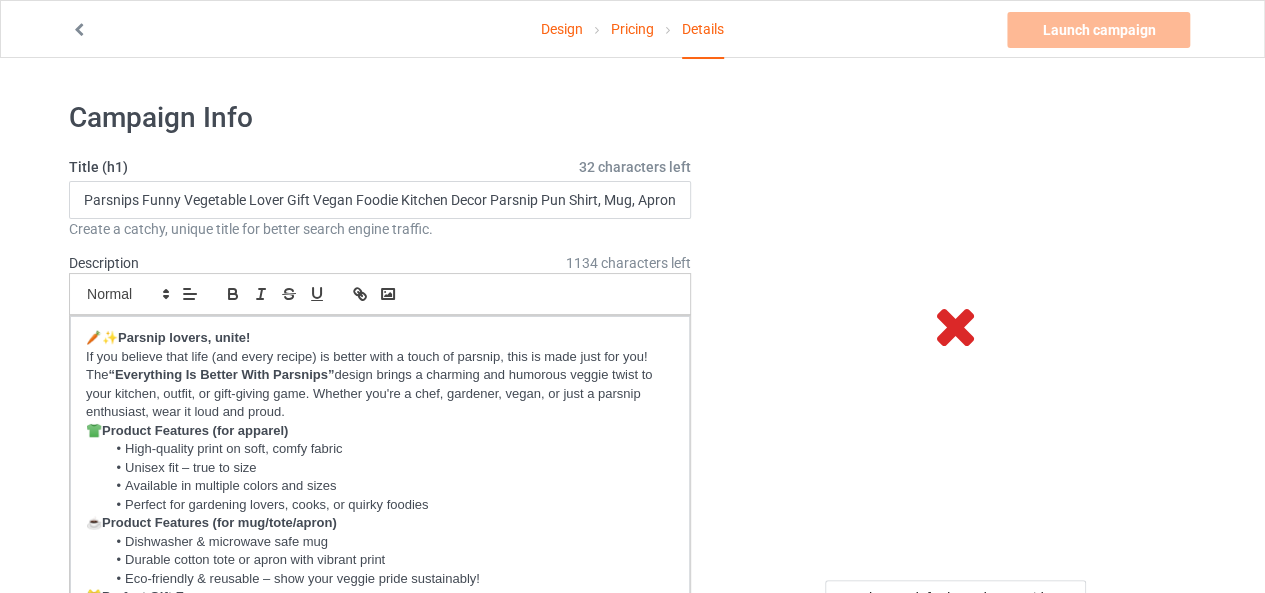 click on "Create a catchy, unique title for better search engine traffic." 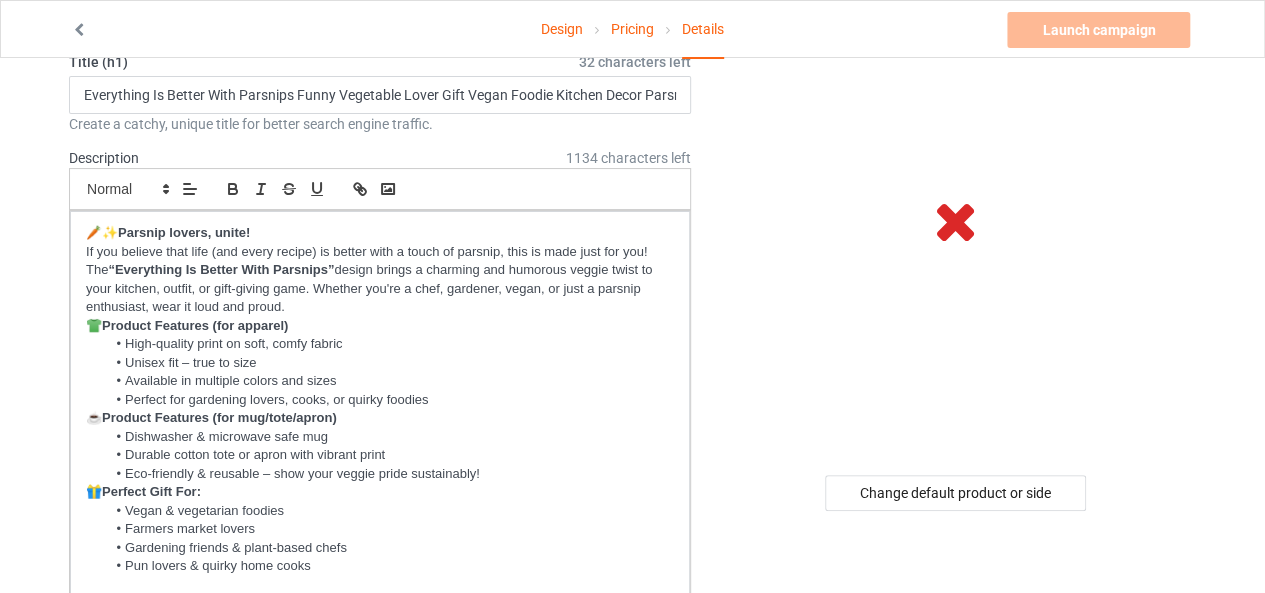 scroll, scrollTop: 320, scrollLeft: 0, axis: vertical 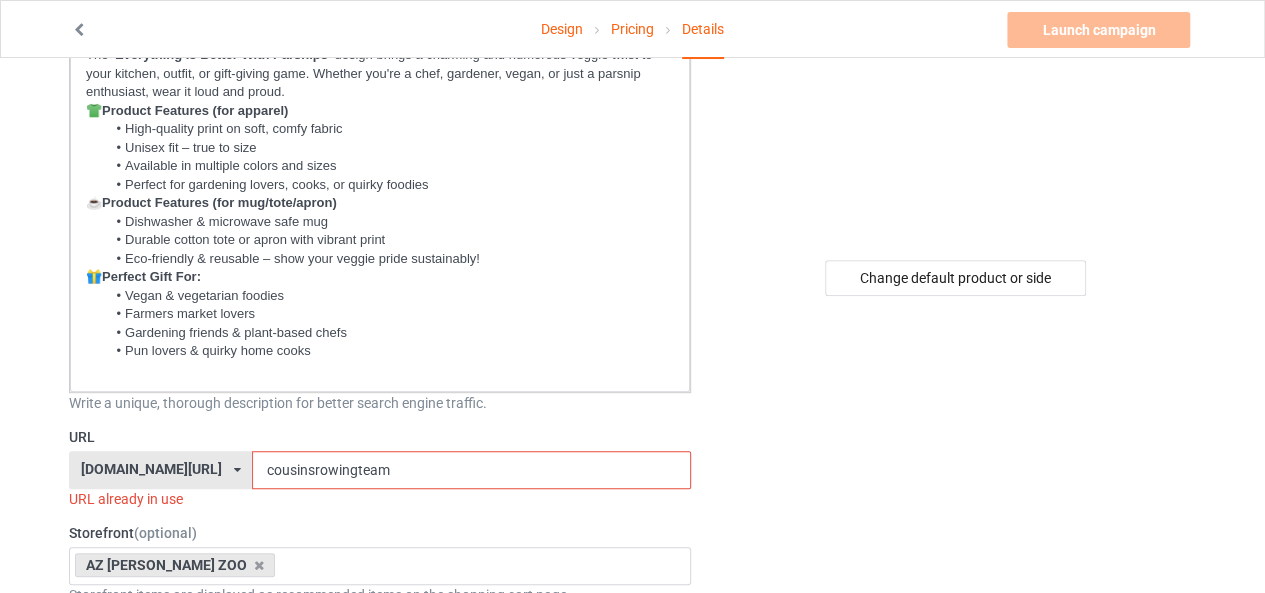 click on "URL already in use" at bounding box center [380, 499] 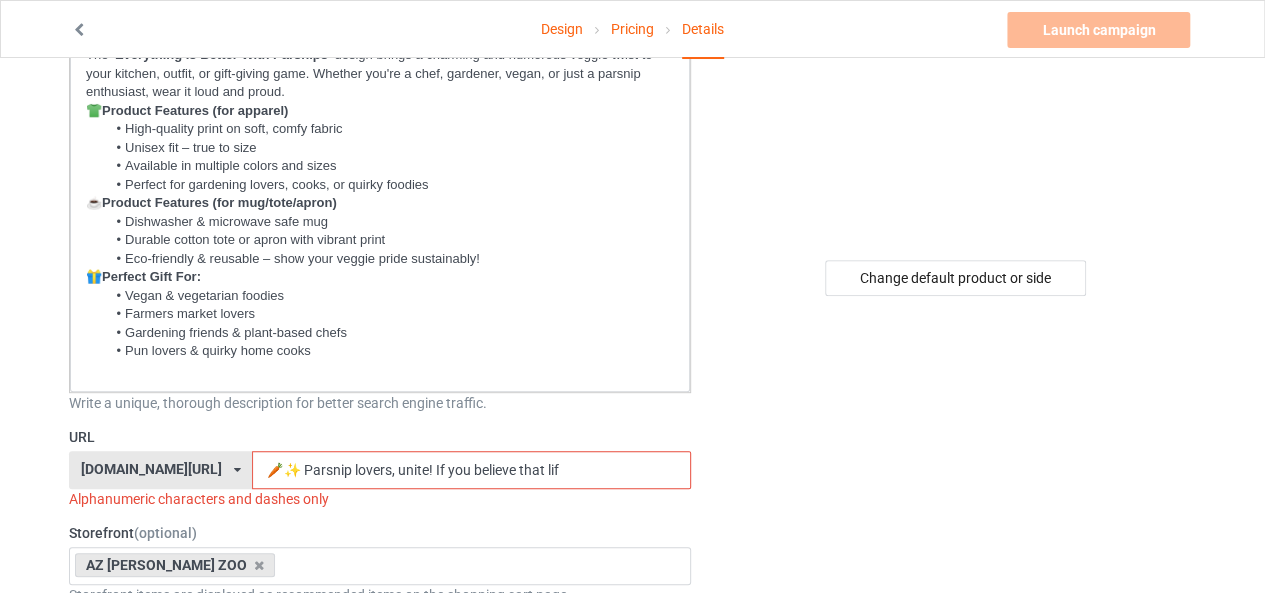 drag, startPoint x: 252, startPoint y: 465, endPoint x: 126, endPoint y: 488, distance: 128.082 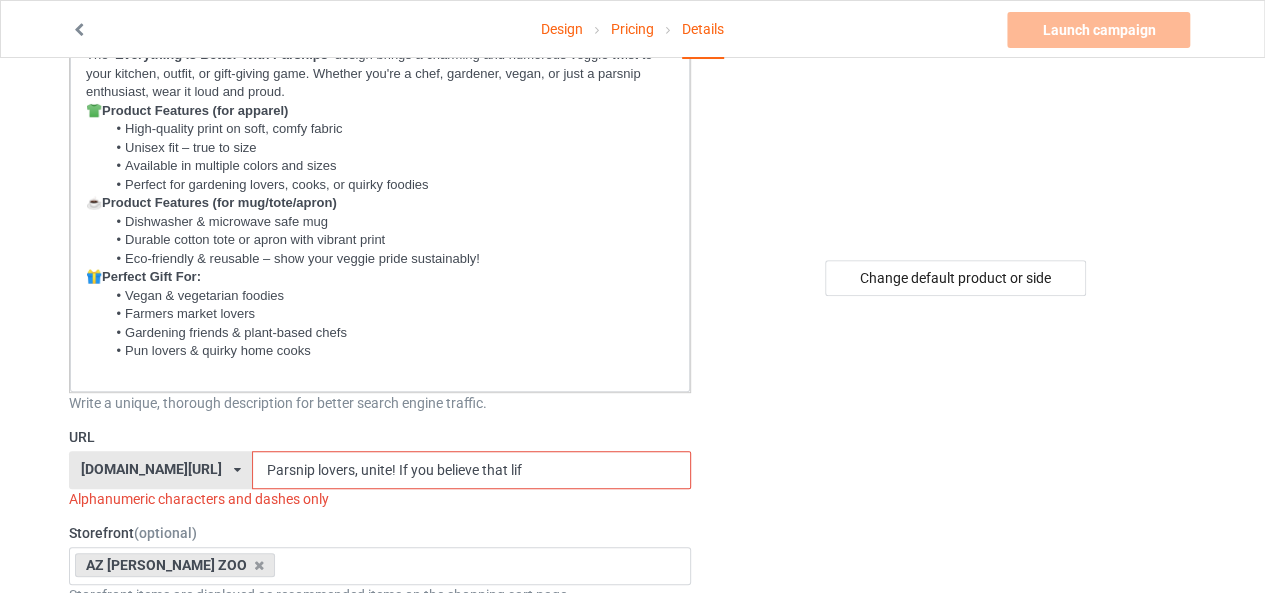 click on "Parsnip lovers, unite! If you believe that lif" at bounding box center [471, 470] 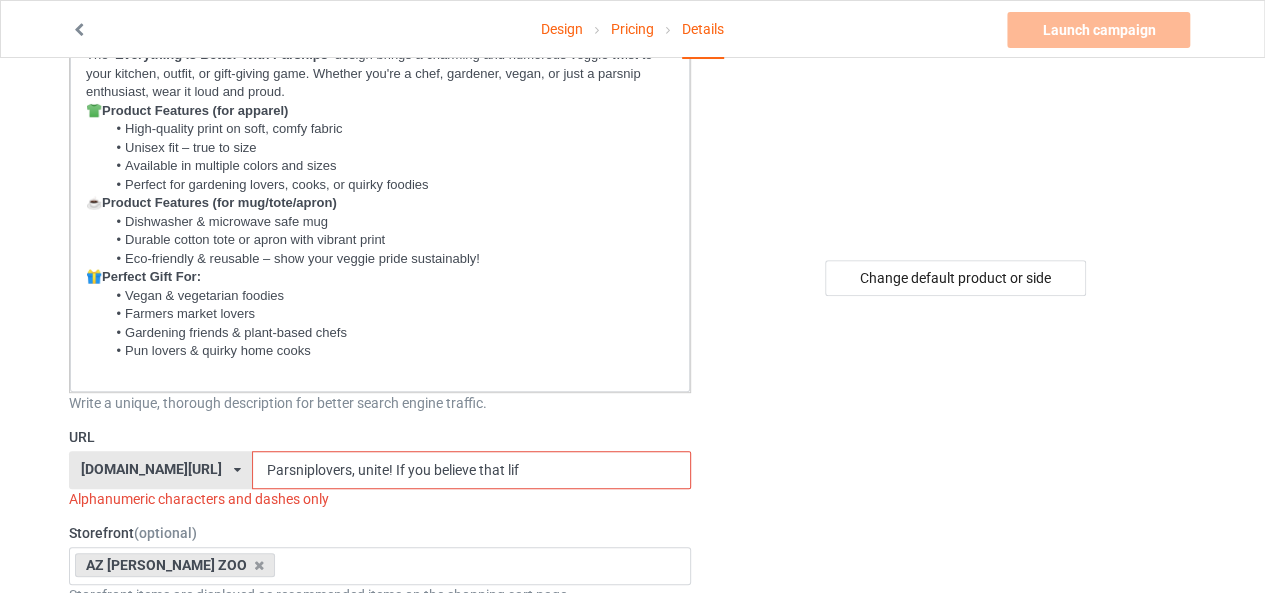 click on "Parsniplovers, unite! If you believe that lif" at bounding box center (471, 470) 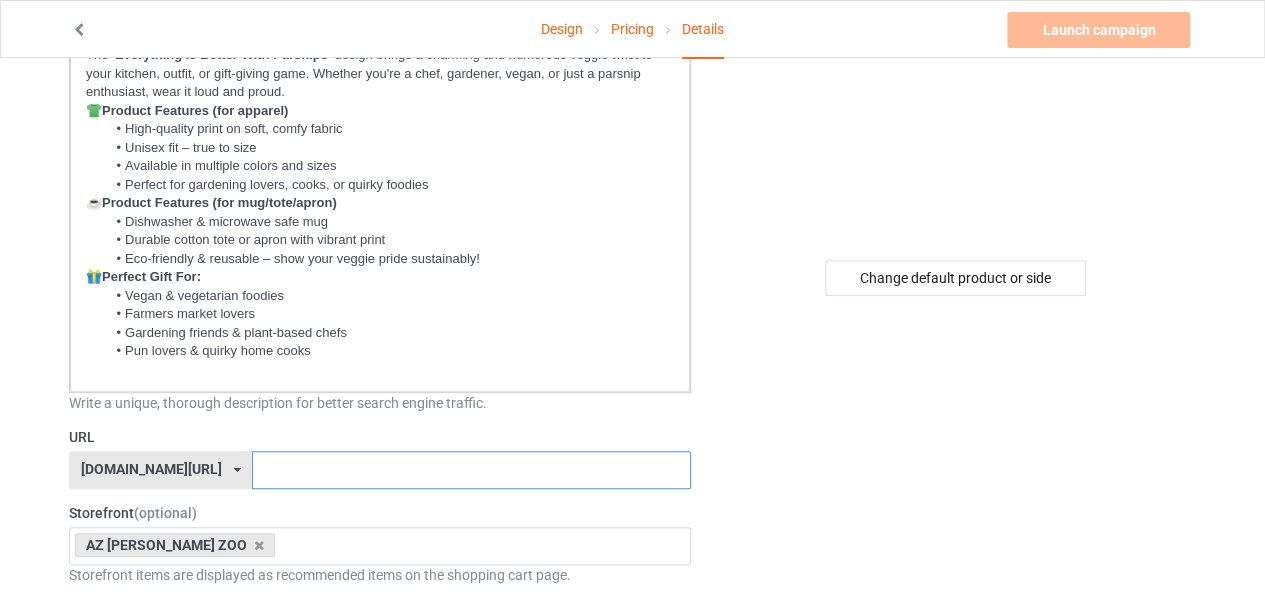scroll, scrollTop: 0, scrollLeft: 0, axis: both 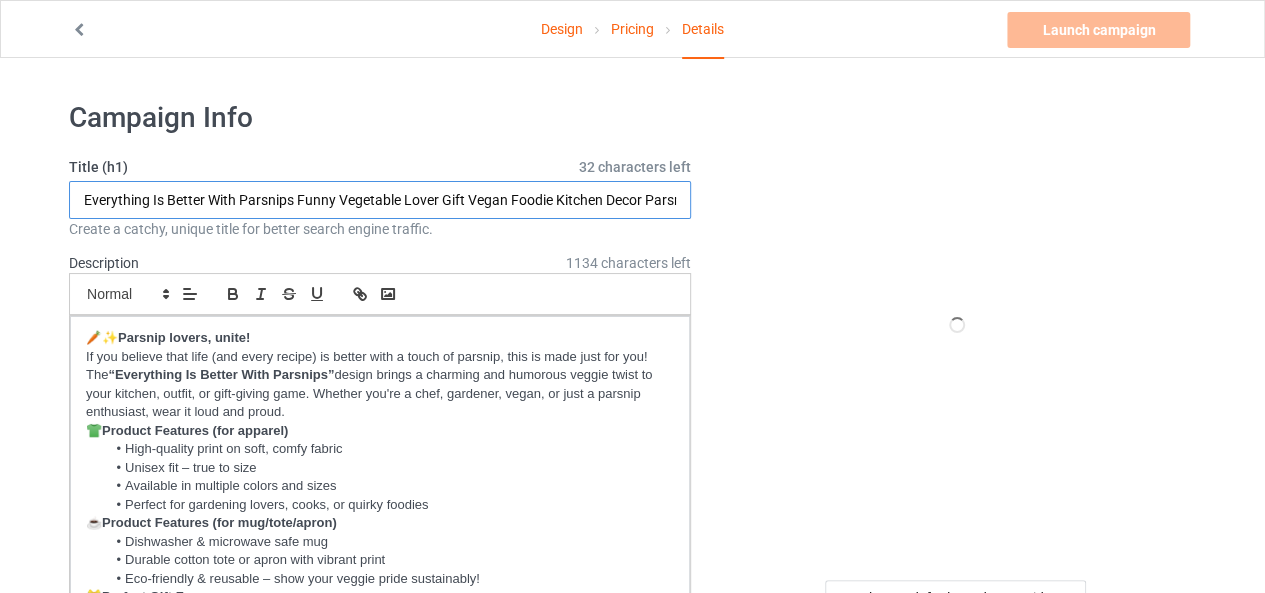 drag, startPoint x: 293, startPoint y: 204, endPoint x: 3, endPoint y: 239, distance: 292.10443 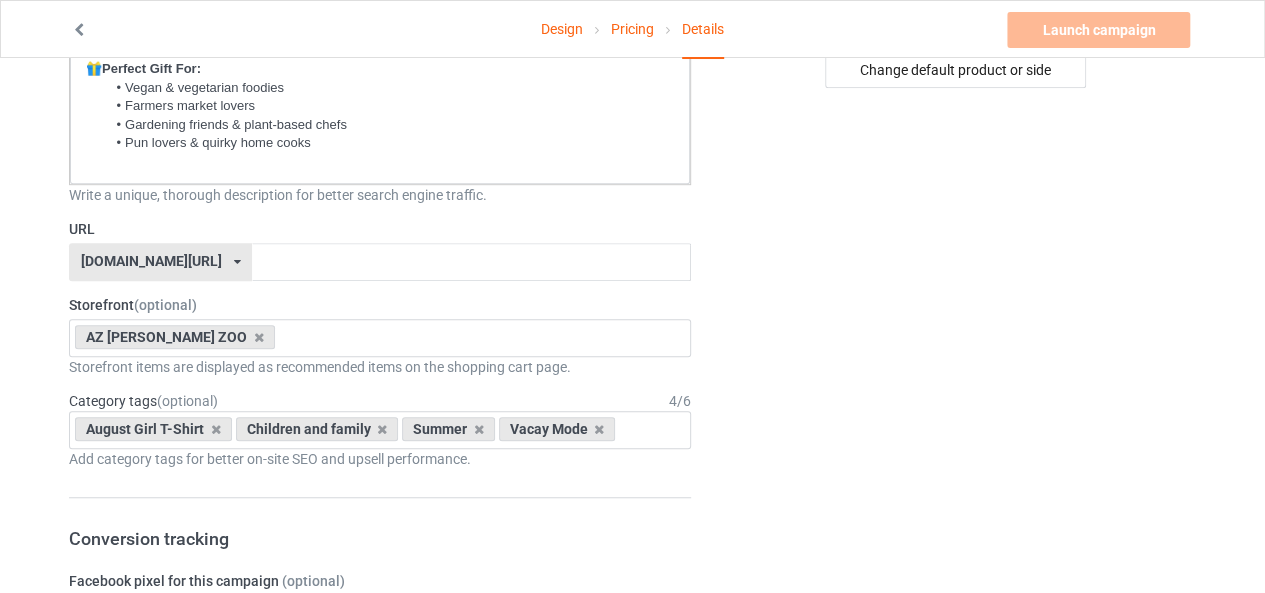 scroll, scrollTop: 644, scrollLeft: 0, axis: vertical 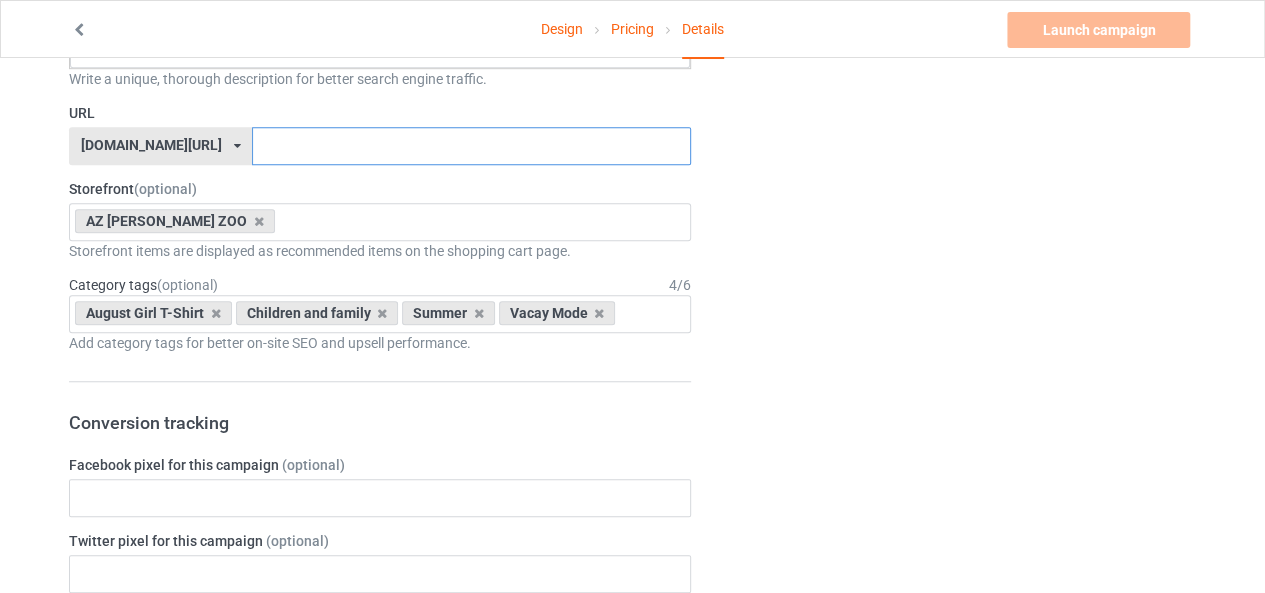 click at bounding box center (471, 146) 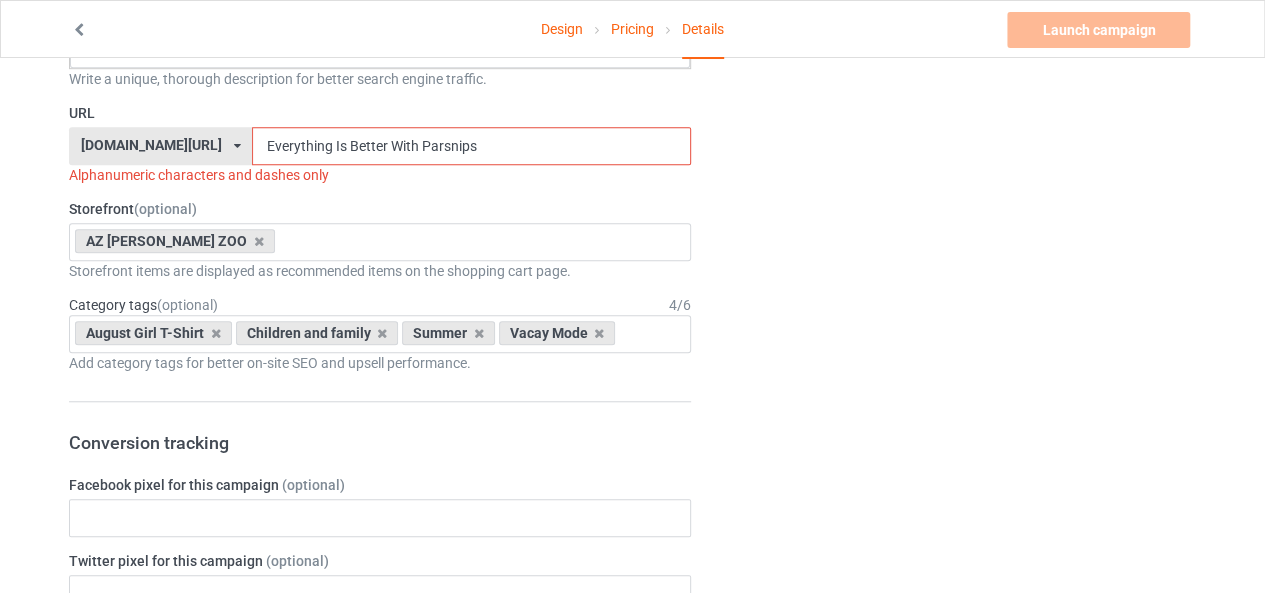 click on "Everything Is Better With Parsnips" at bounding box center [471, 146] 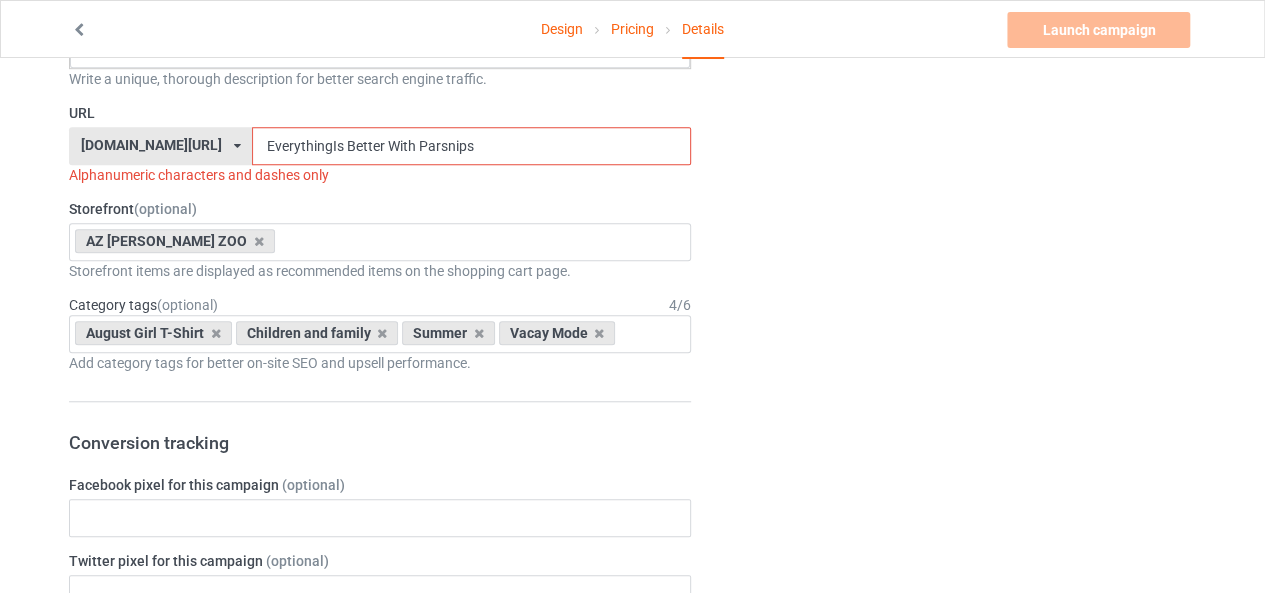 click on "EverythingIs Better With Parsnips" at bounding box center (471, 146) 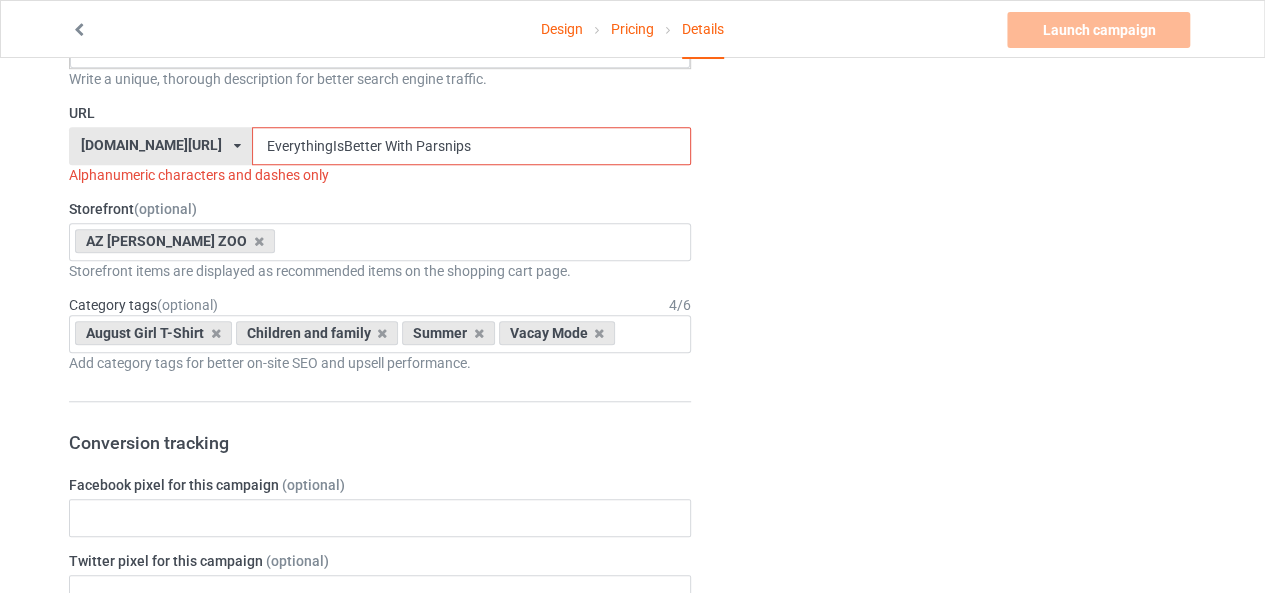 click on "EverythingIsBetter With Parsnips" at bounding box center [471, 146] 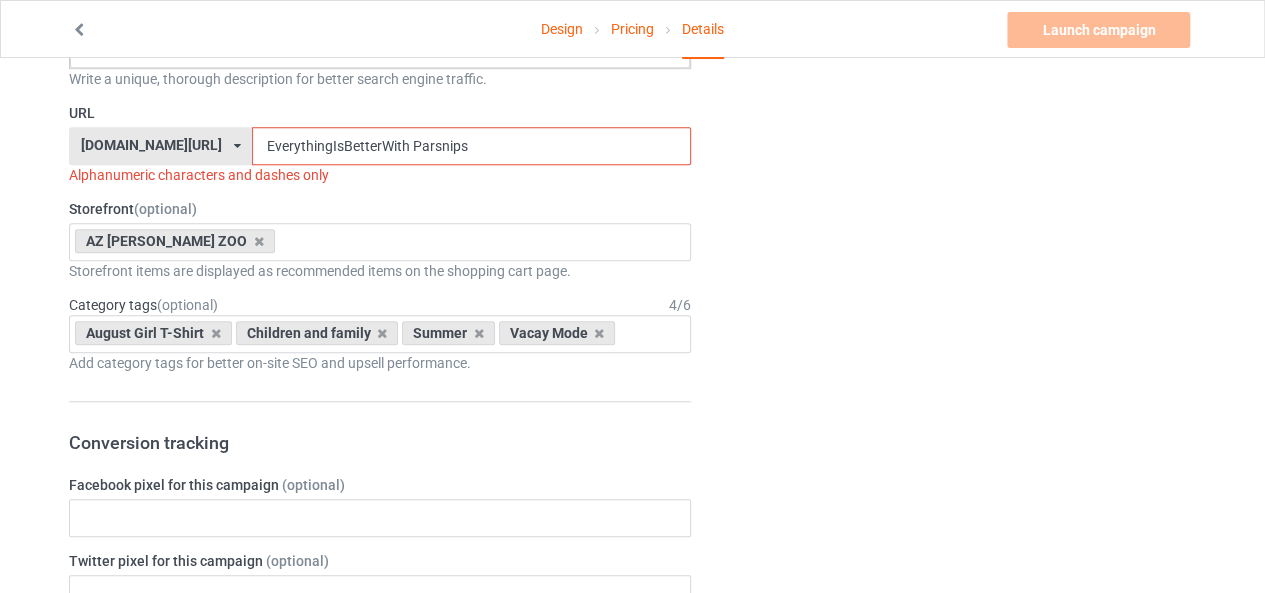 click on "EverythingIsBetterWith Parsnips" at bounding box center (471, 146) 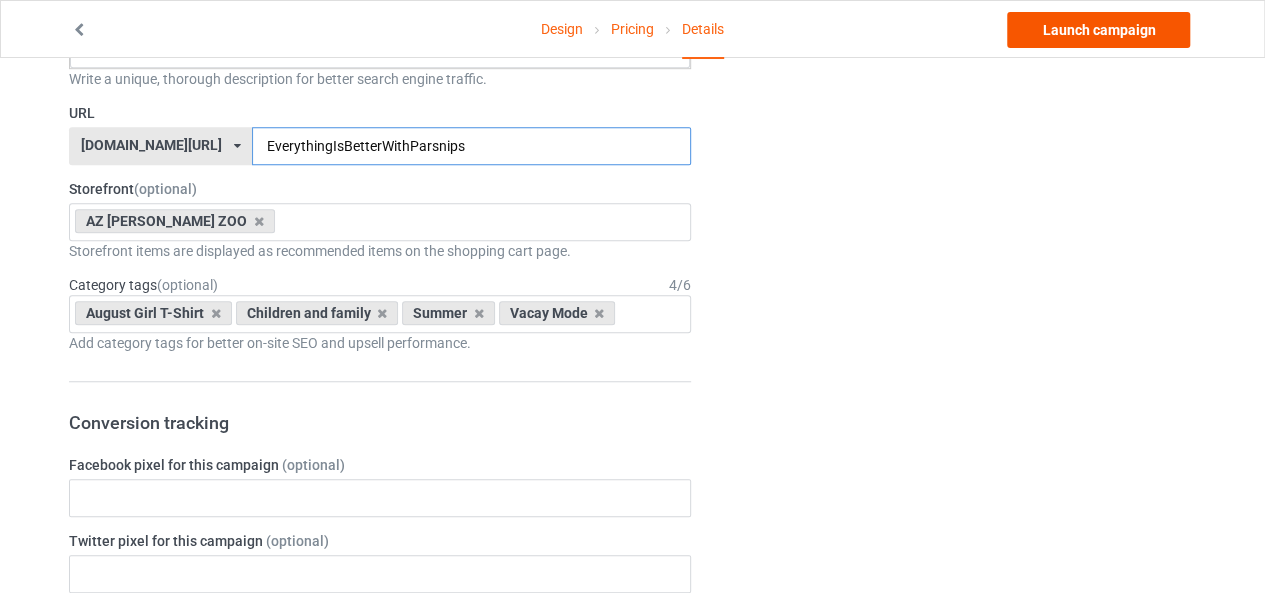type on "EverythingIsBetterWithParsnips" 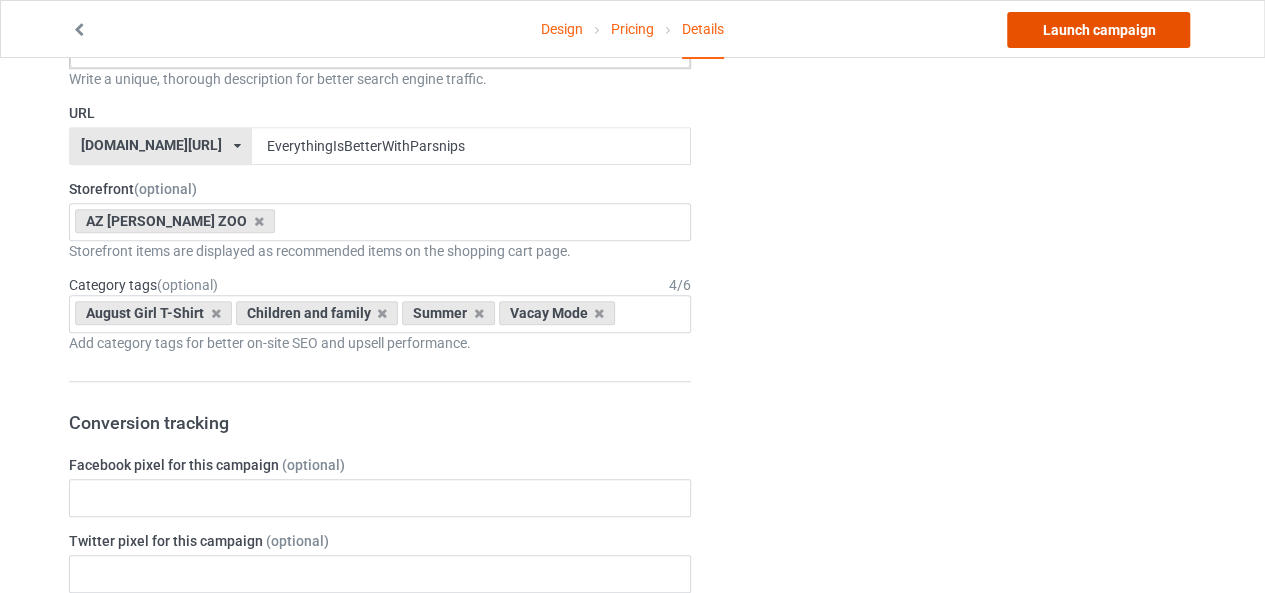 click on "Launch campaign" at bounding box center (1098, 30) 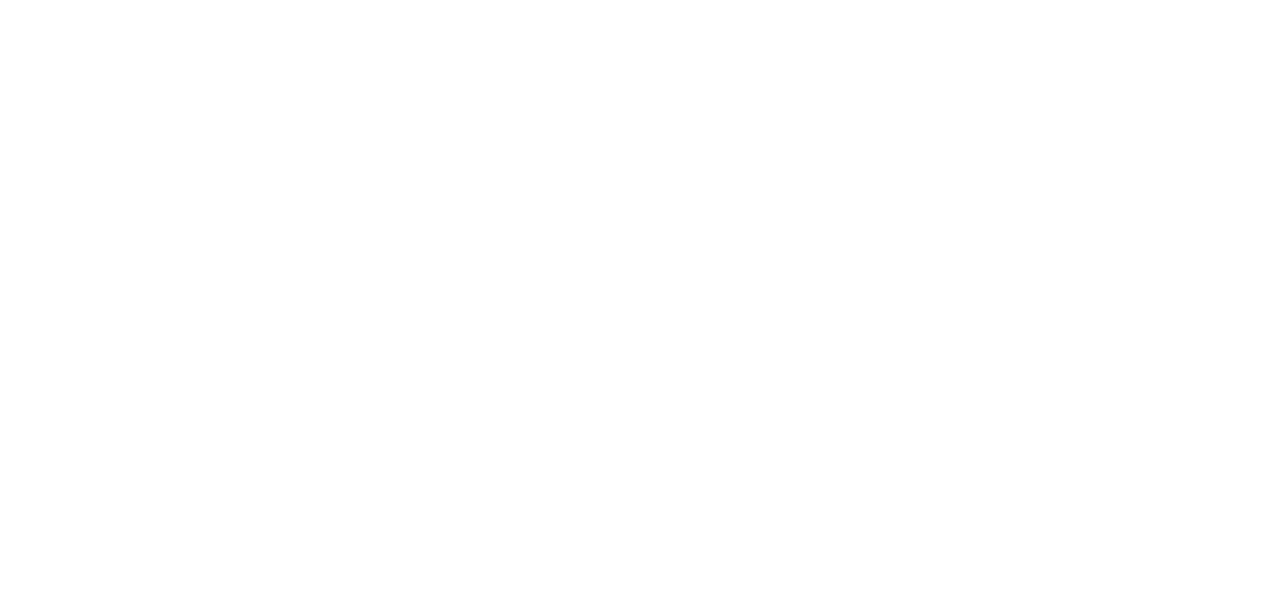 scroll, scrollTop: 0, scrollLeft: 0, axis: both 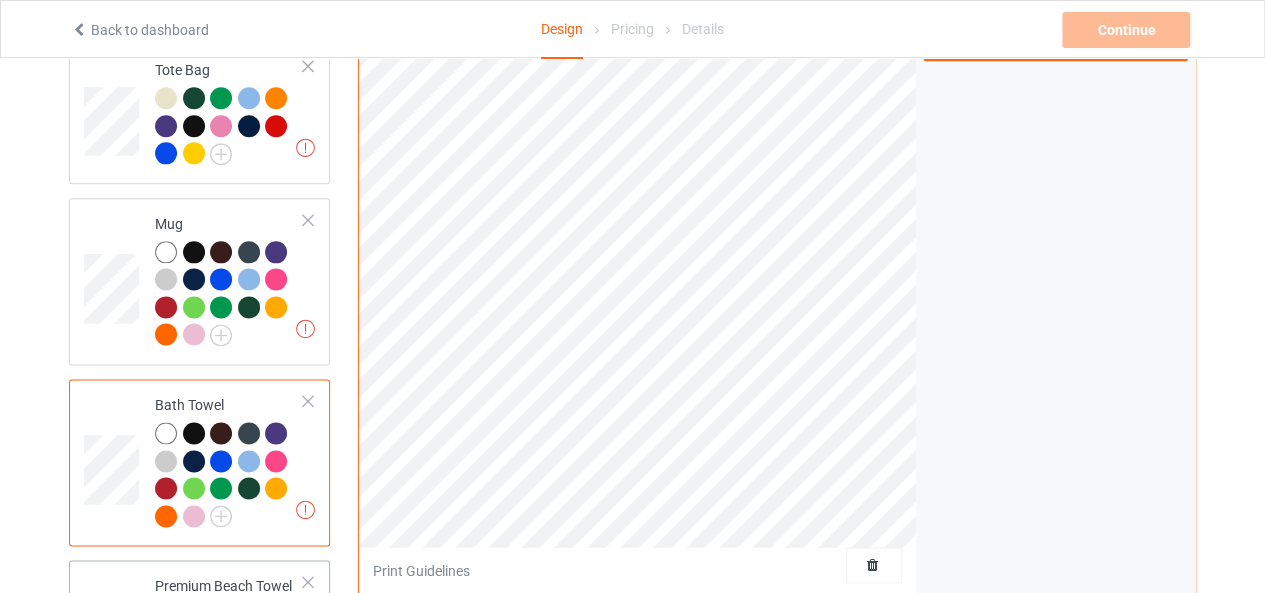 click at bounding box center [114, 643] 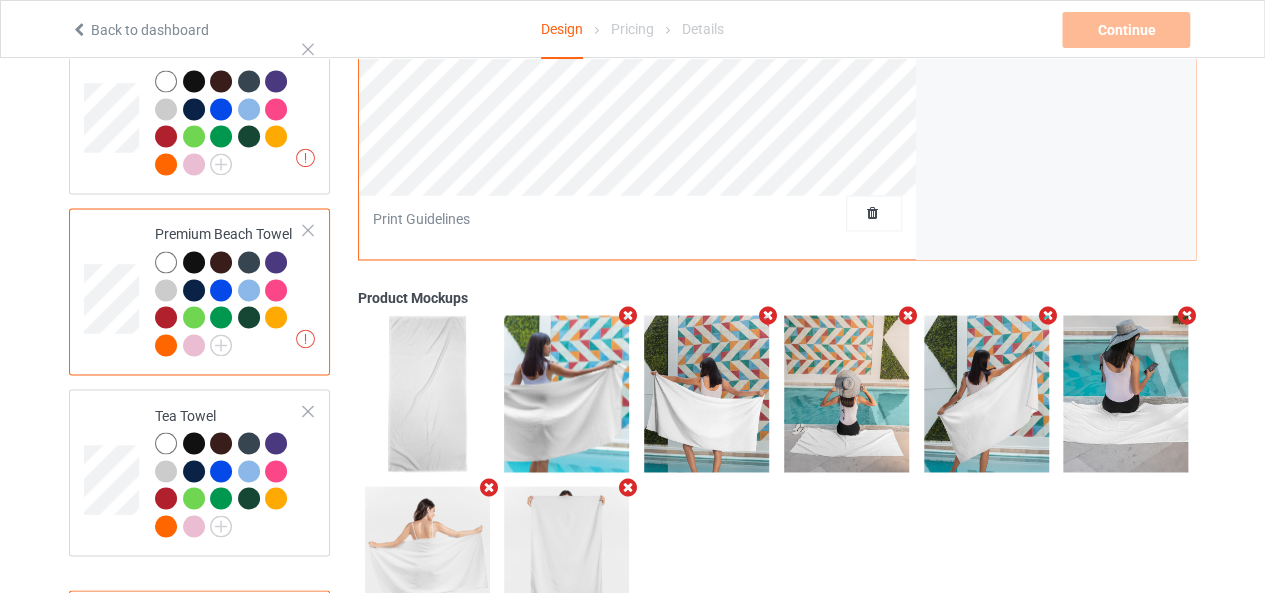 scroll, scrollTop: 1524, scrollLeft: 0, axis: vertical 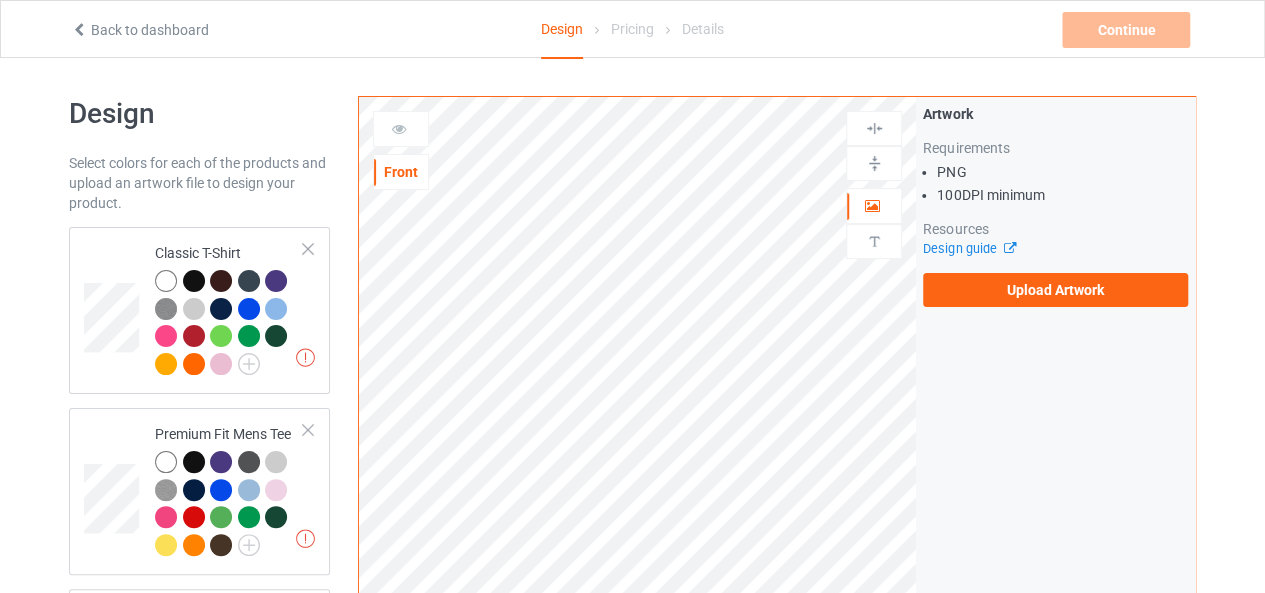 click on "Missing artworks Classic T-Shirt Missing artworks Premium Fit Mens Tee Missing artworks Ladies T-Shirt Missing artworks V-Neck T-Shirt Missing artworks Unisex Tank Missing artworks Baby Onesie Missing artworks Tote Bag Missing artworks Mug Missing artworks Bath Towel Missing artworks Premium Beach Towel Missing artworks Tea Towel" at bounding box center [199, 1143] 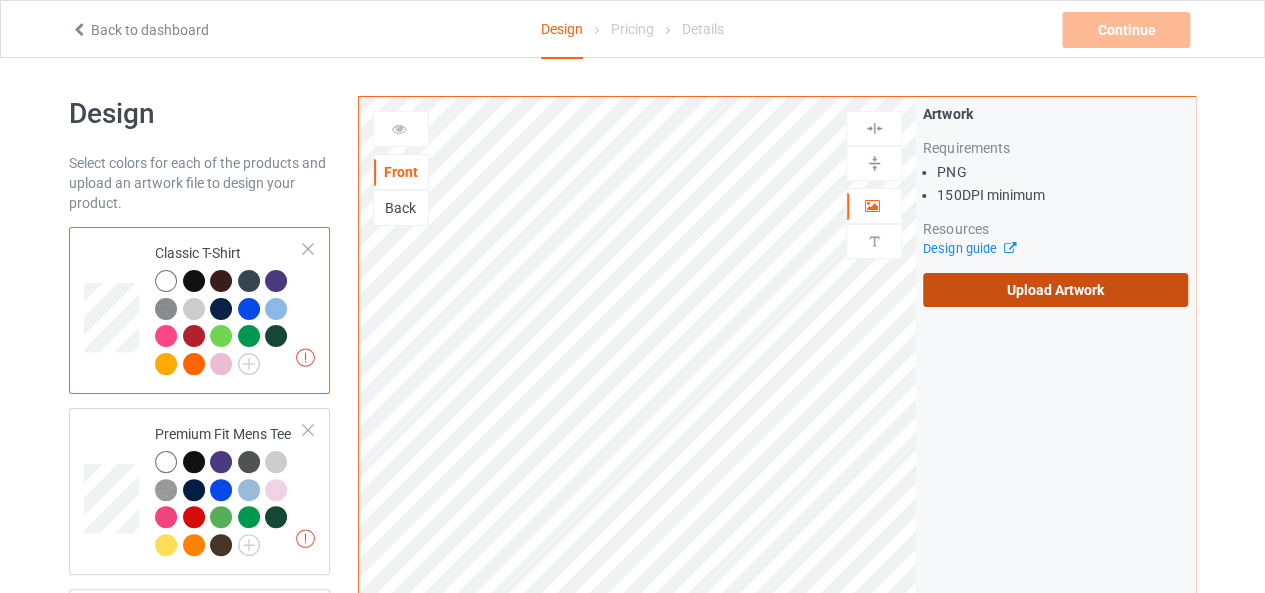 click on "Upload Artwork" at bounding box center (1055, 290) 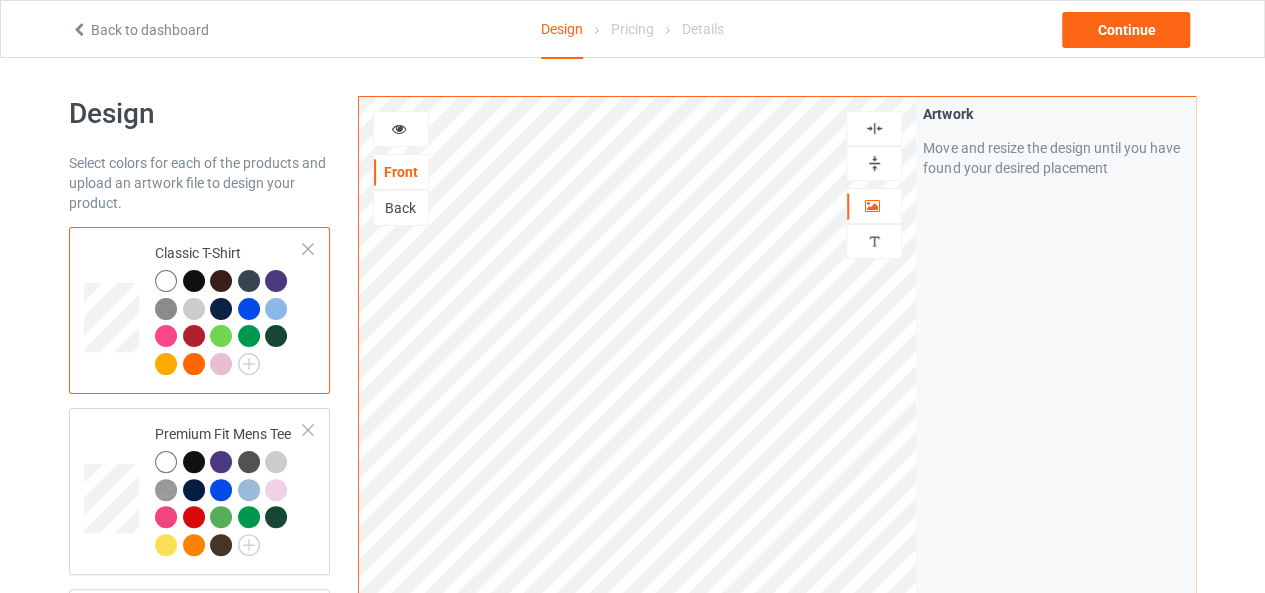 click at bounding box center (874, 163) 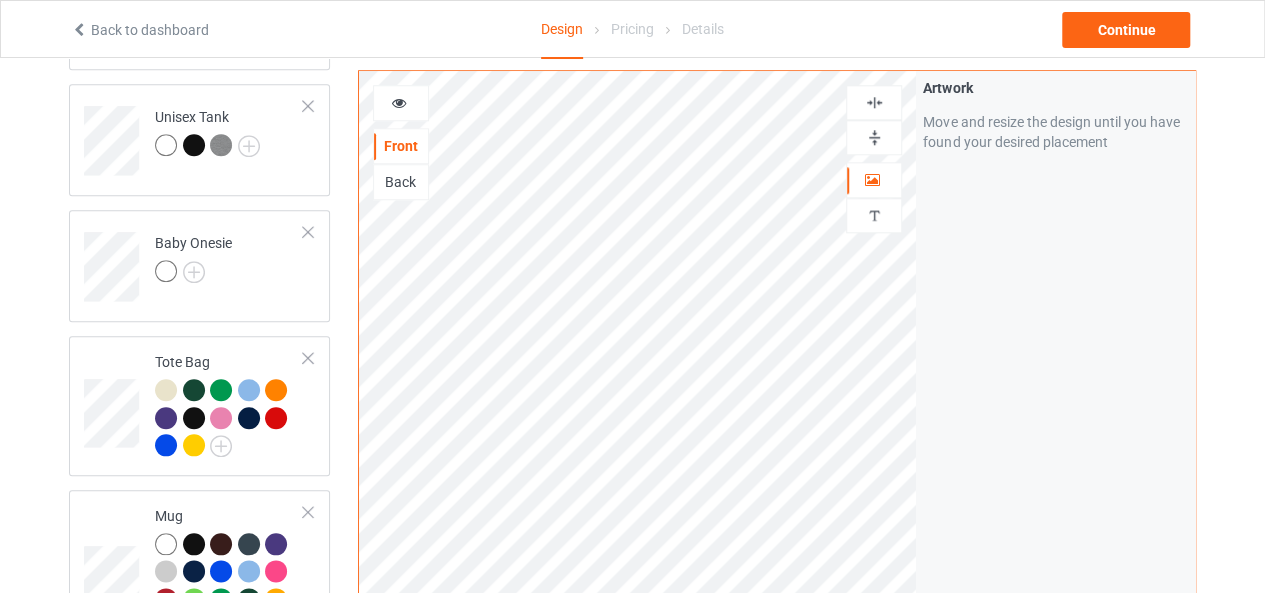 scroll, scrollTop: 885, scrollLeft: 0, axis: vertical 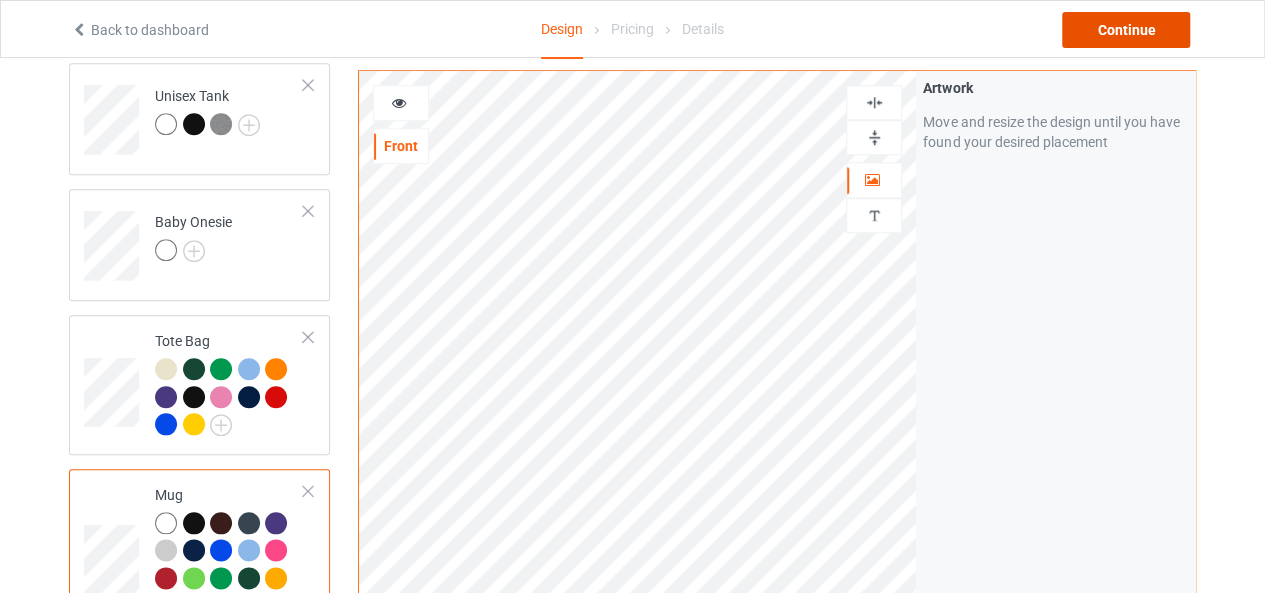 click on "Continue" at bounding box center [1126, 30] 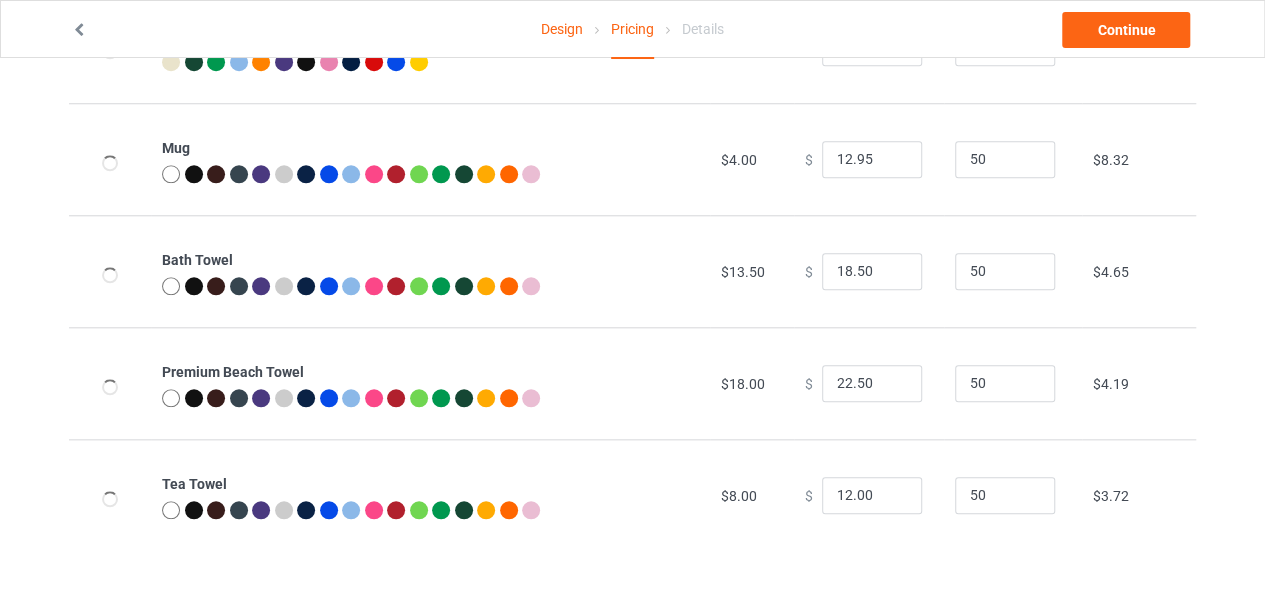 scroll, scrollTop: 0, scrollLeft: 0, axis: both 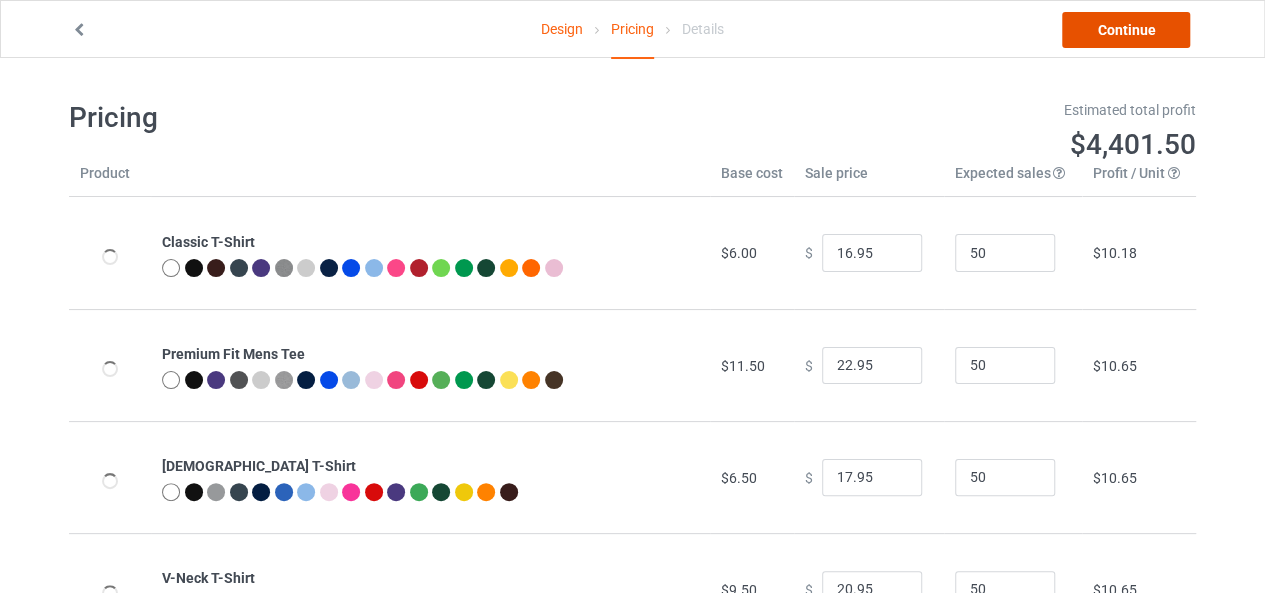 click on "Continue" at bounding box center [1126, 30] 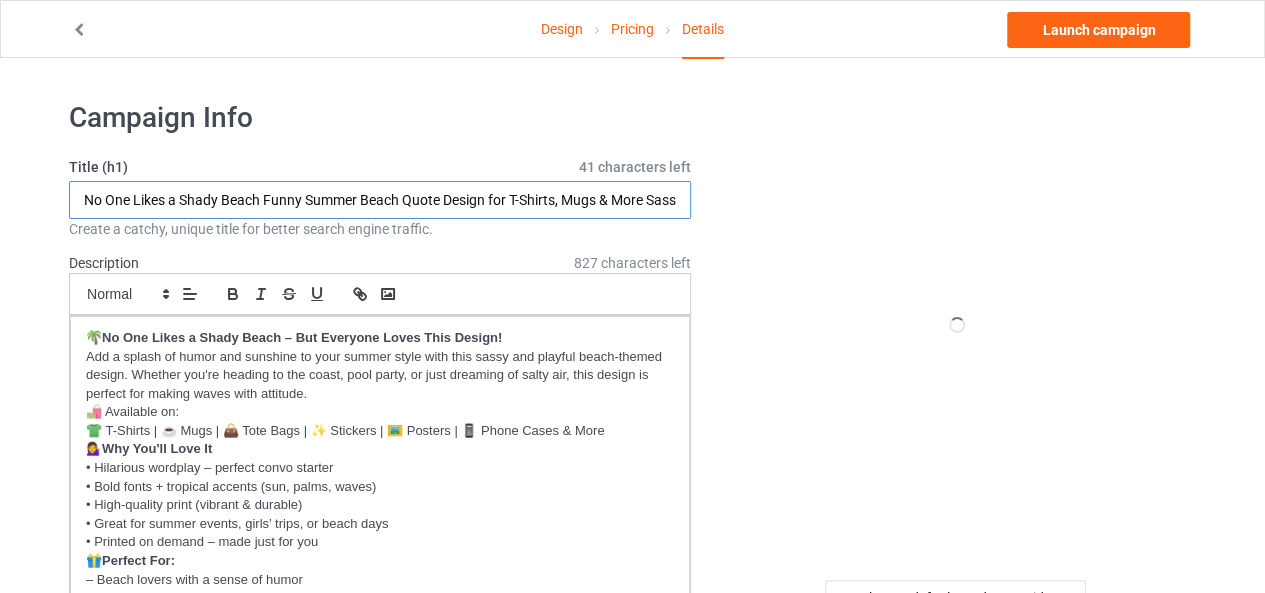 click on "No One Likes a Shady Beach Funny Summer Beach Quote Design for T-Shirts, Mugs & More Sassy Vacation Gift Idea" at bounding box center [380, 200] 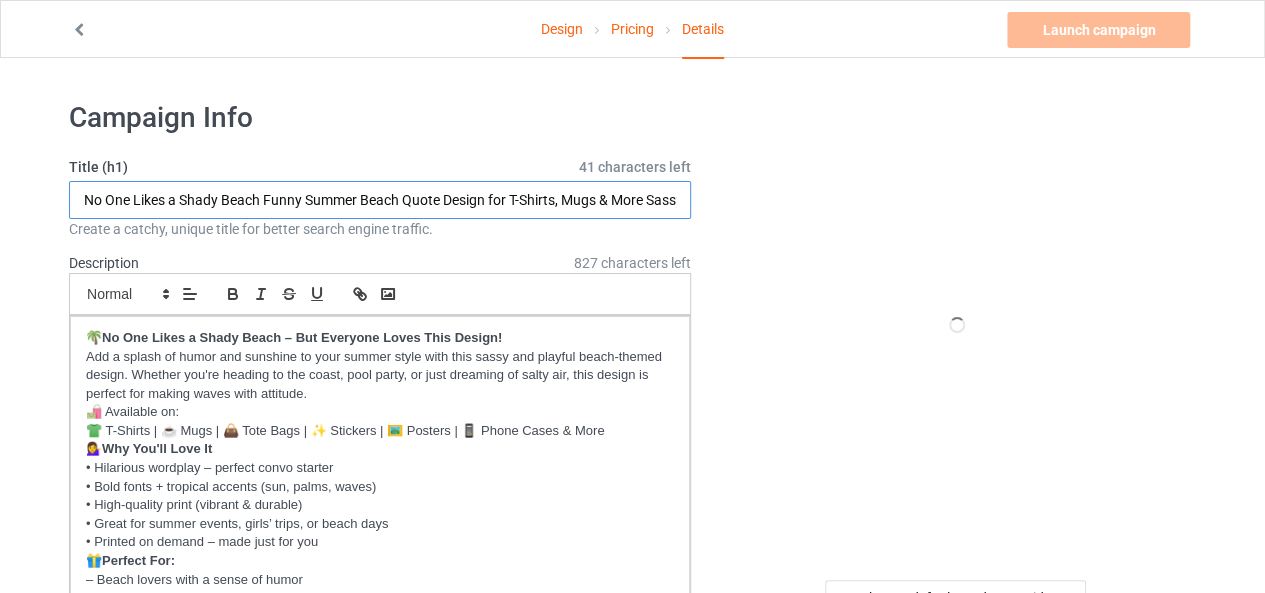 click on "No One Likes a Shady Beach Funny Summer Beach Quote Design for T-Shirts, Mugs & More Sassy Vacation Gift Idea" at bounding box center [380, 200] 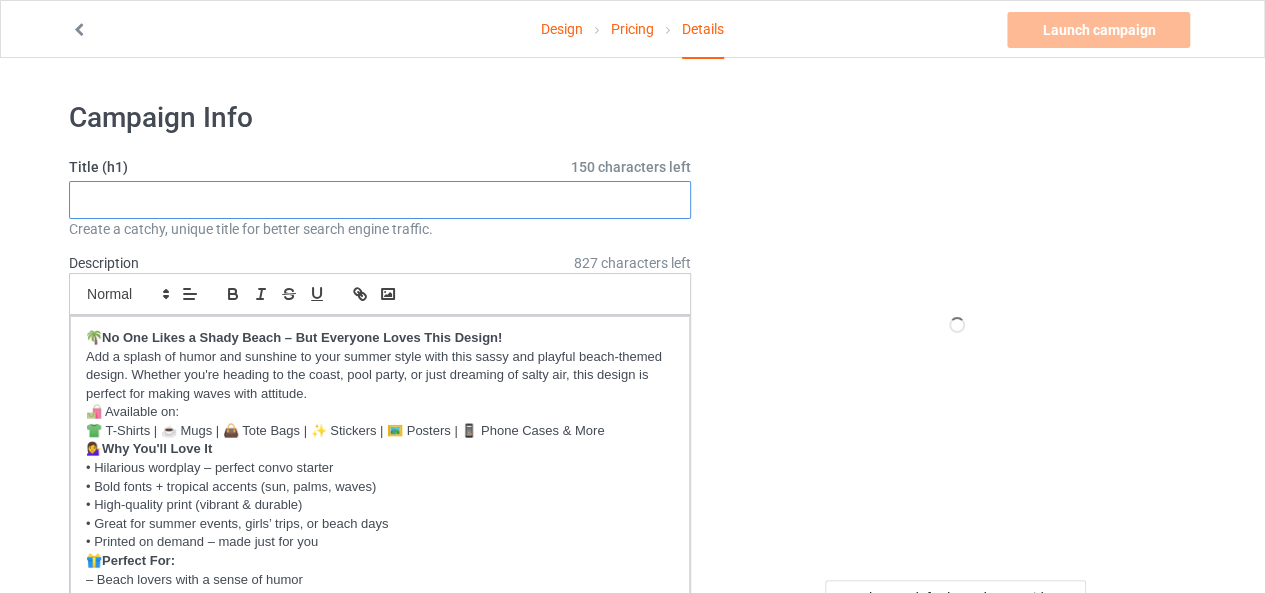 type 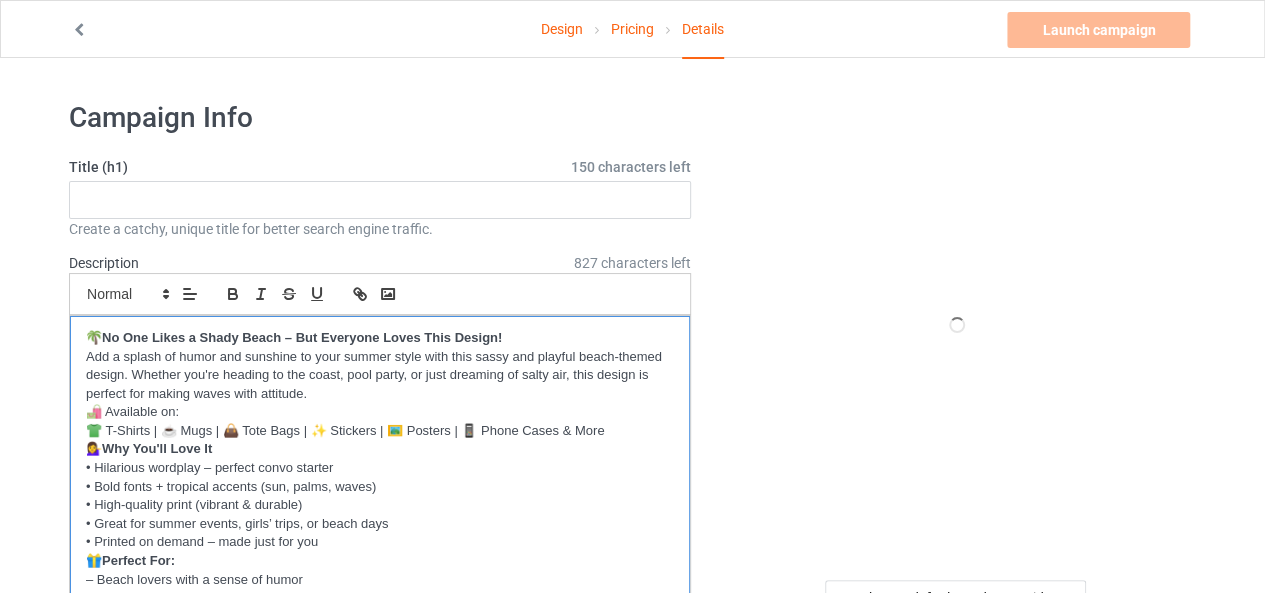 click on "Add a splash of humor and sunshine to your summer style with this sassy and playful beach-themed design. Whether you're heading to the coast, pool party, or just dreaming of salty air, this design is perfect for making waves with attitude." at bounding box center (380, 376) 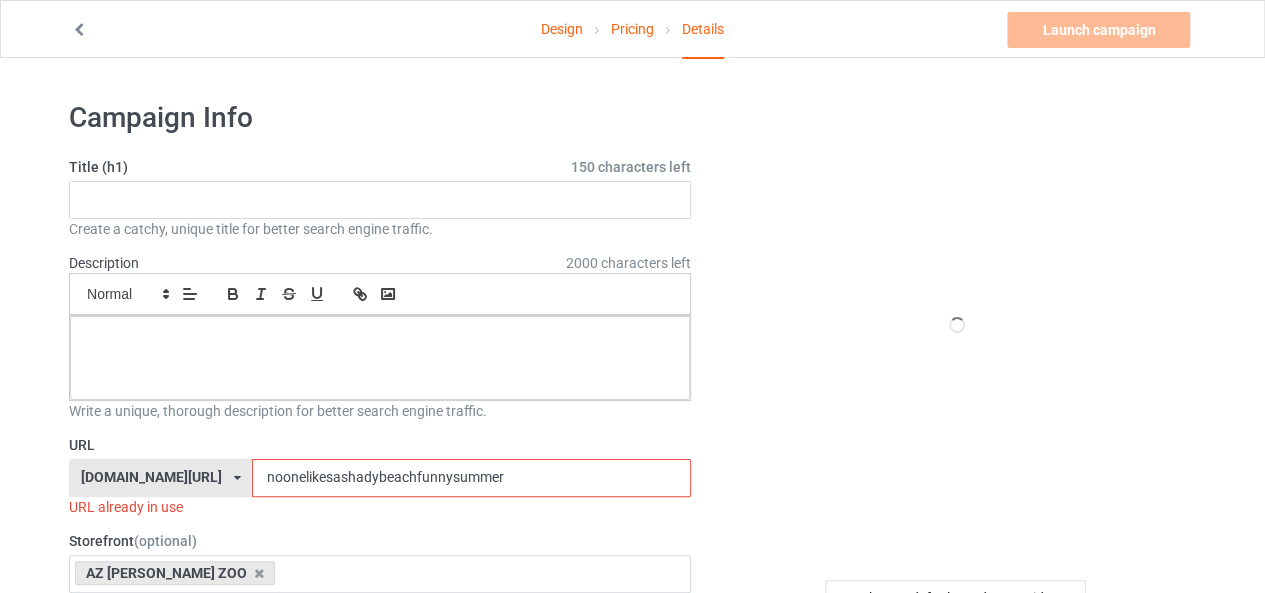 click on "noonelikesashadybeachfunnysummer" at bounding box center [471, 478] 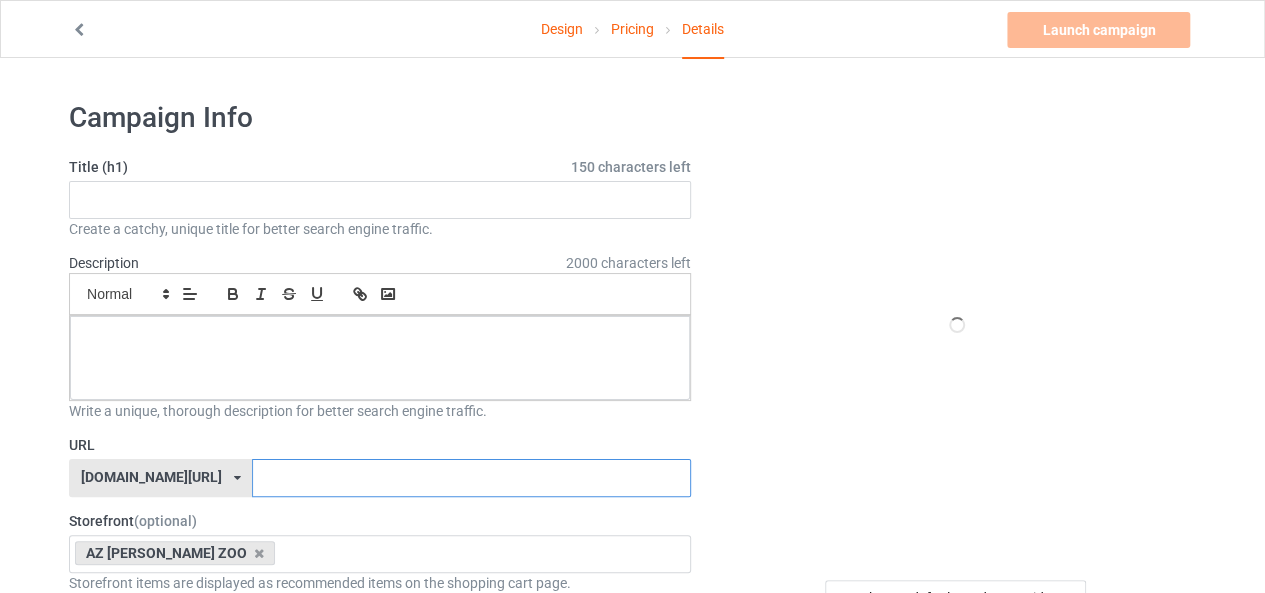 type 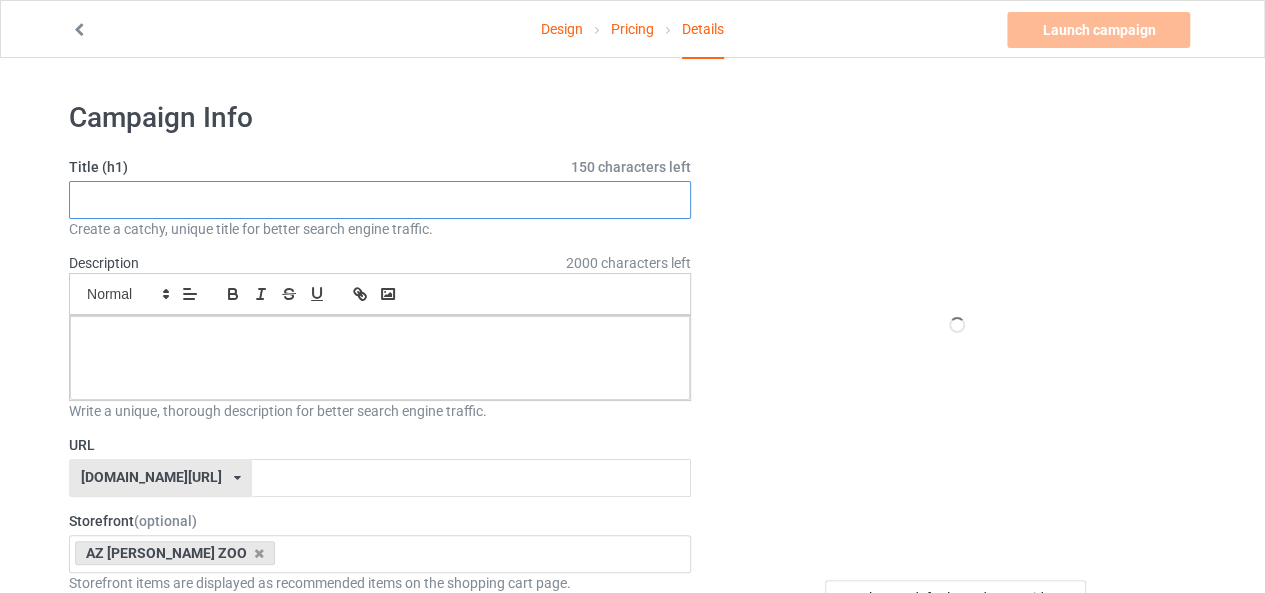 click at bounding box center [380, 200] 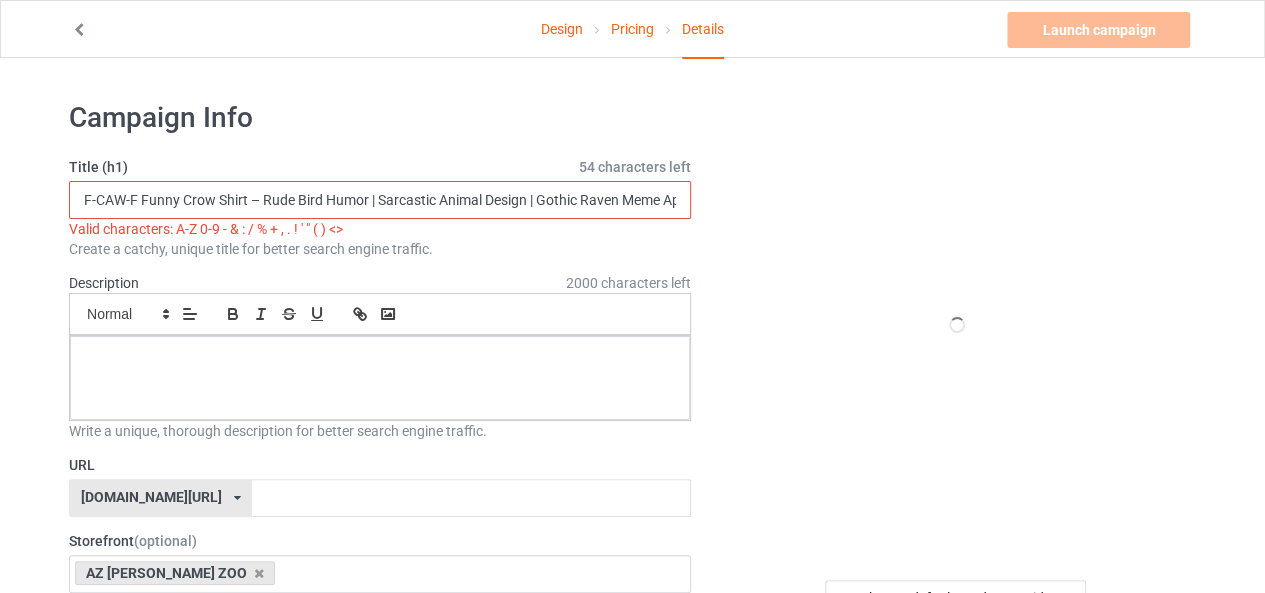 scroll, scrollTop: 0, scrollLeft: 40, axis: horizontal 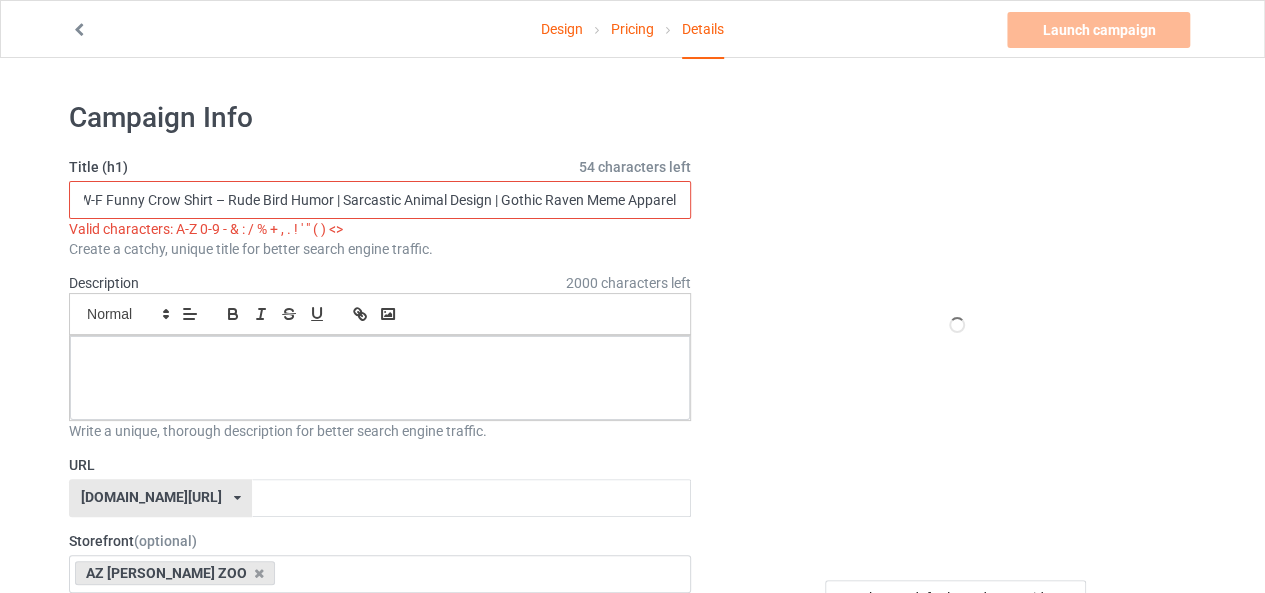 click on "F-CAW-F Funny Crow Shirt – Rude Bird Humor | Sarcastic Animal Design | Gothic Raven Meme Apparel" at bounding box center [380, 200] 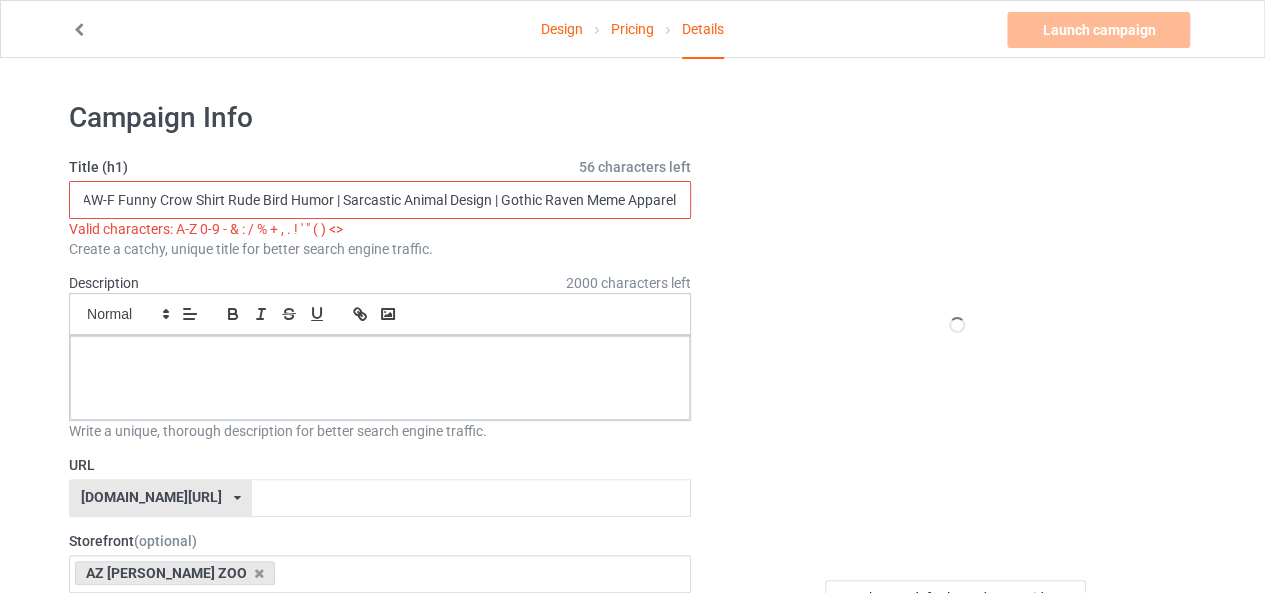 scroll, scrollTop: 0, scrollLeft: 27, axis: horizontal 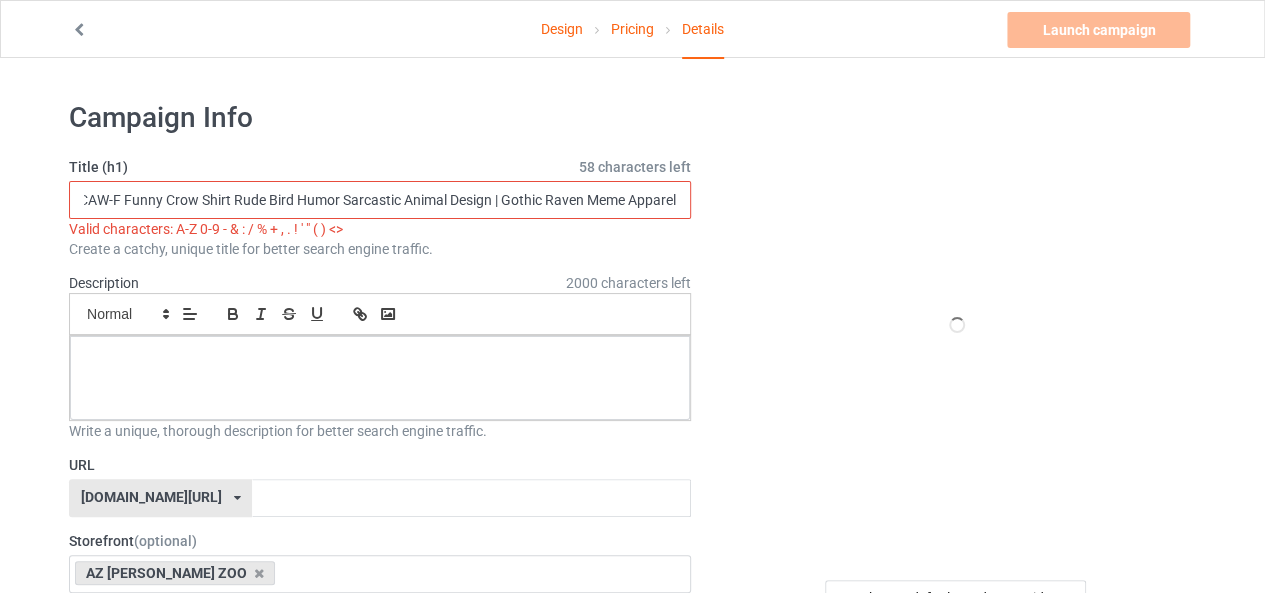 click on "F-CAW-F Funny Crow Shirt Rude Bird Humor Sarcastic Animal Design | Gothic Raven Meme Apparel" at bounding box center (380, 200) 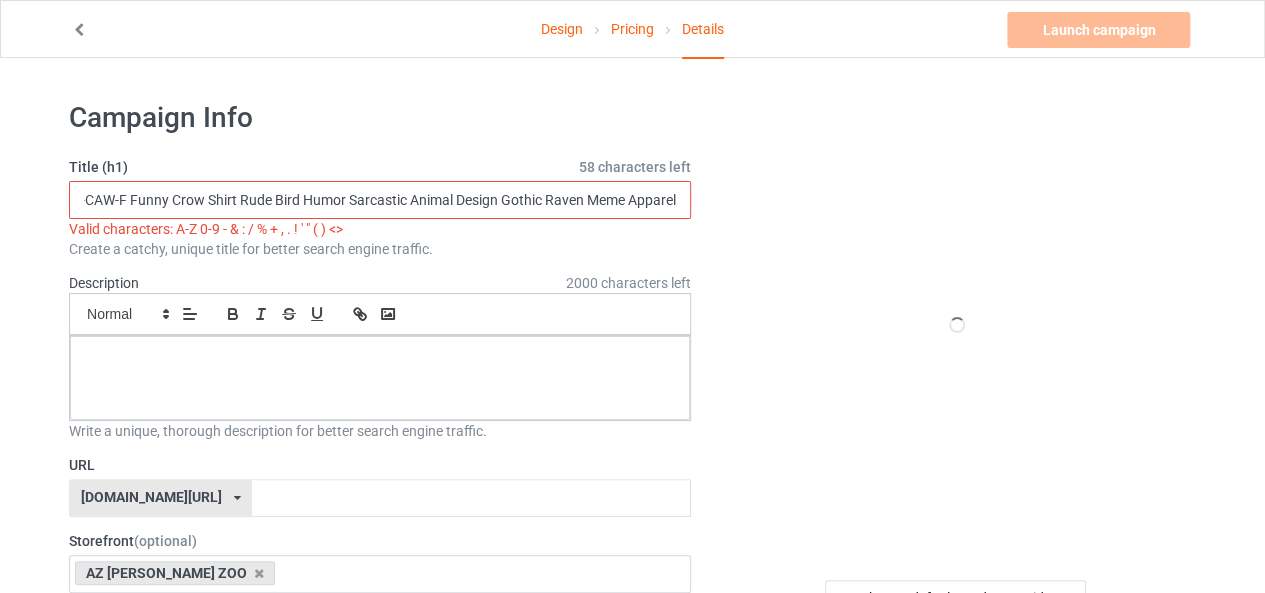 scroll, scrollTop: 0, scrollLeft: 13, axis: horizontal 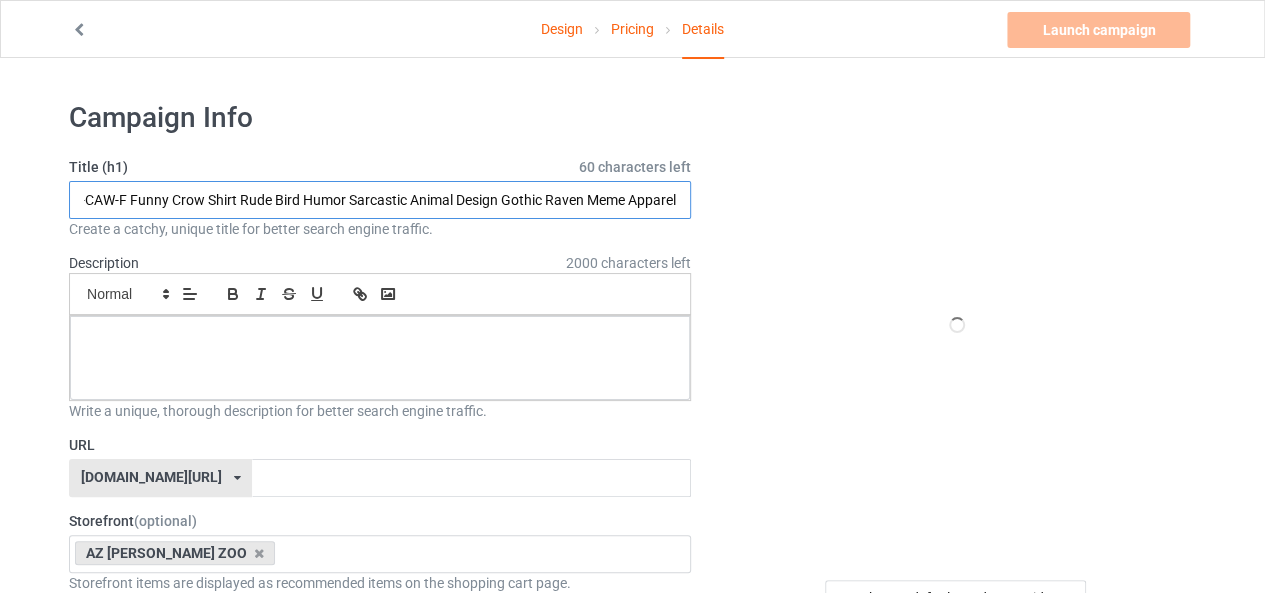 type on "F-CAW-F Funny Crow Shirt Rude Bird Humor Sarcastic Animal Design Gothic Raven Meme Apparel" 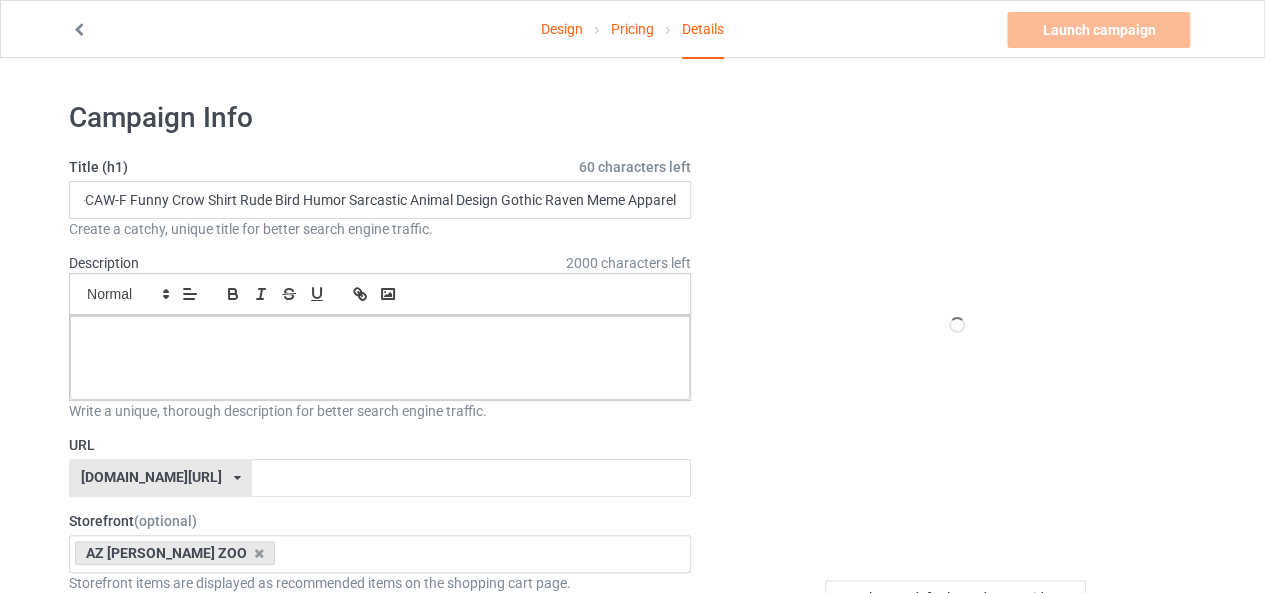 scroll, scrollTop: 0, scrollLeft: 0, axis: both 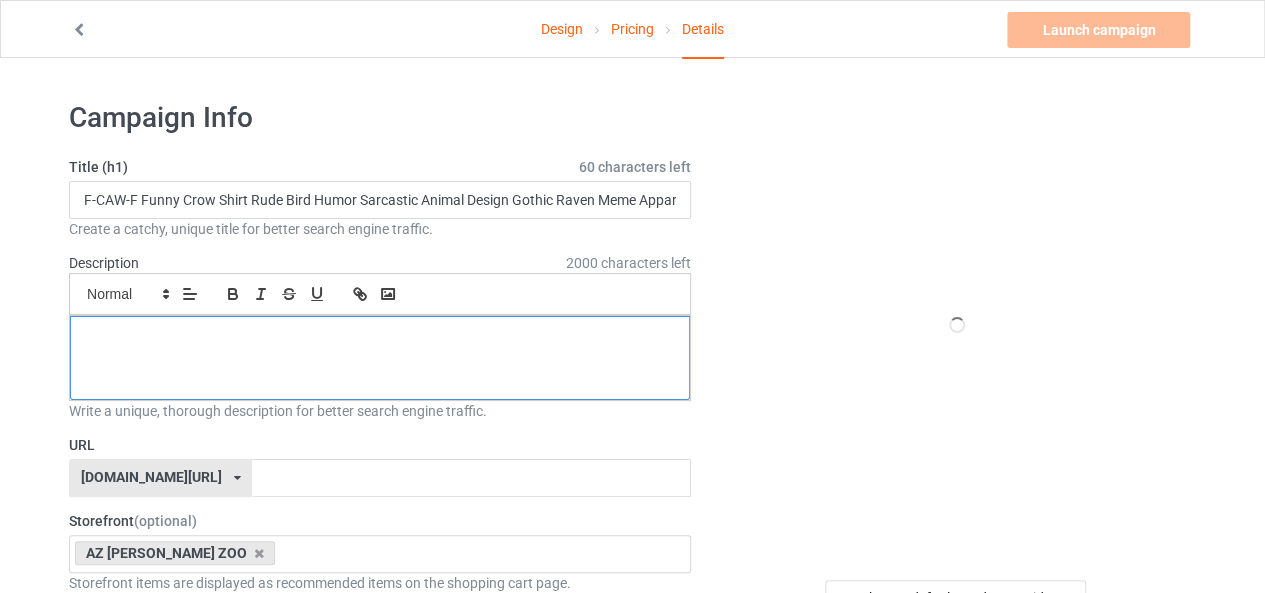 click at bounding box center [380, 358] 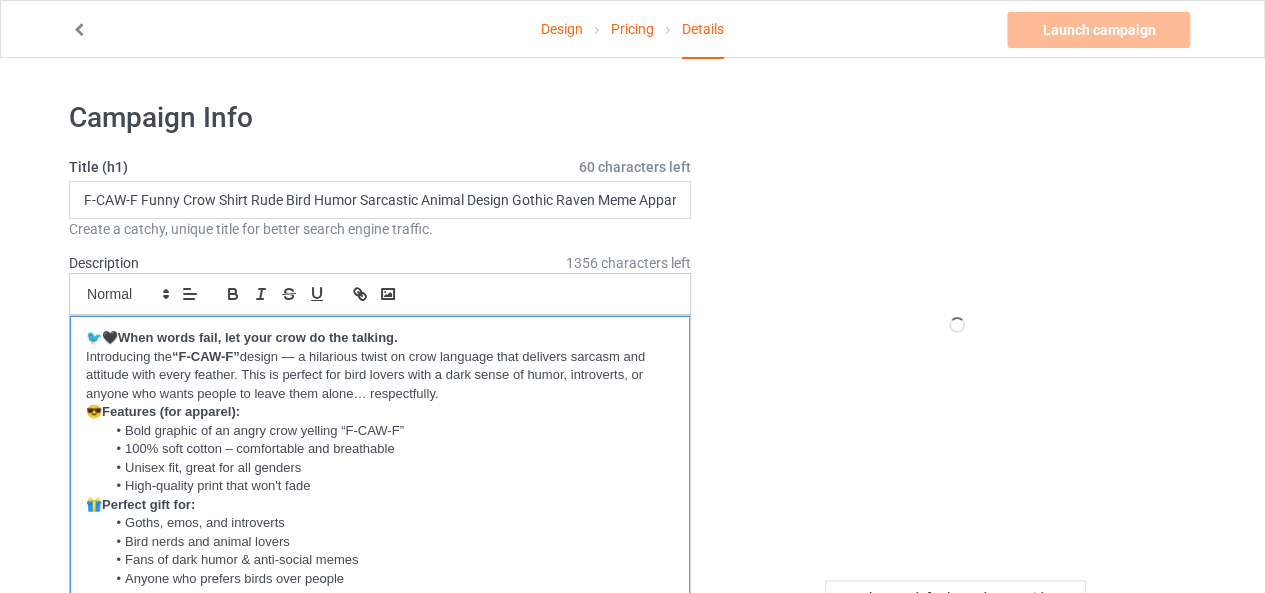 scroll, scrollTop: 0, scrollLeft: 0, axis: both 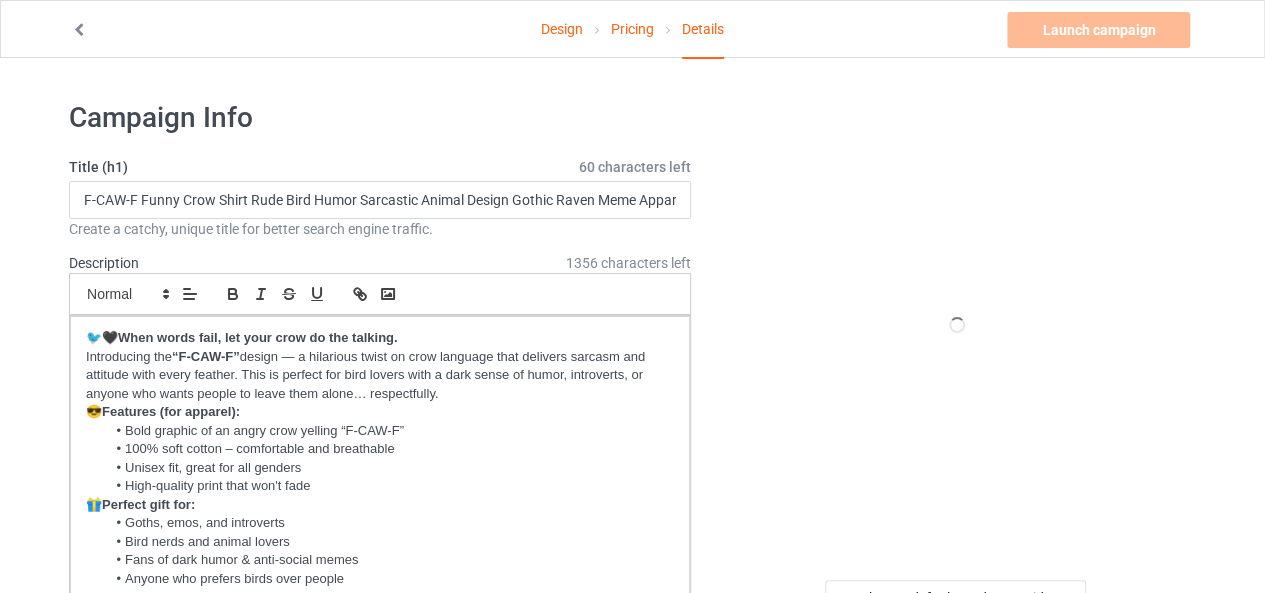 click at bounding box center [957, 325] 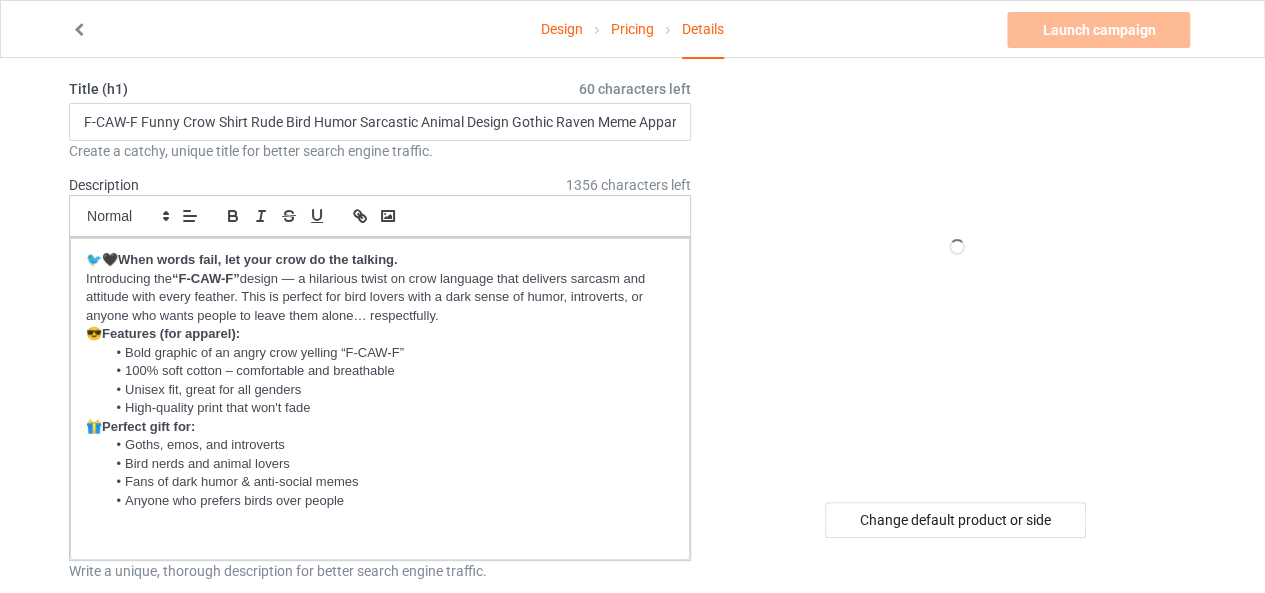scroll, scrollTop: 80, scrollLeft: 0, axis: vertical 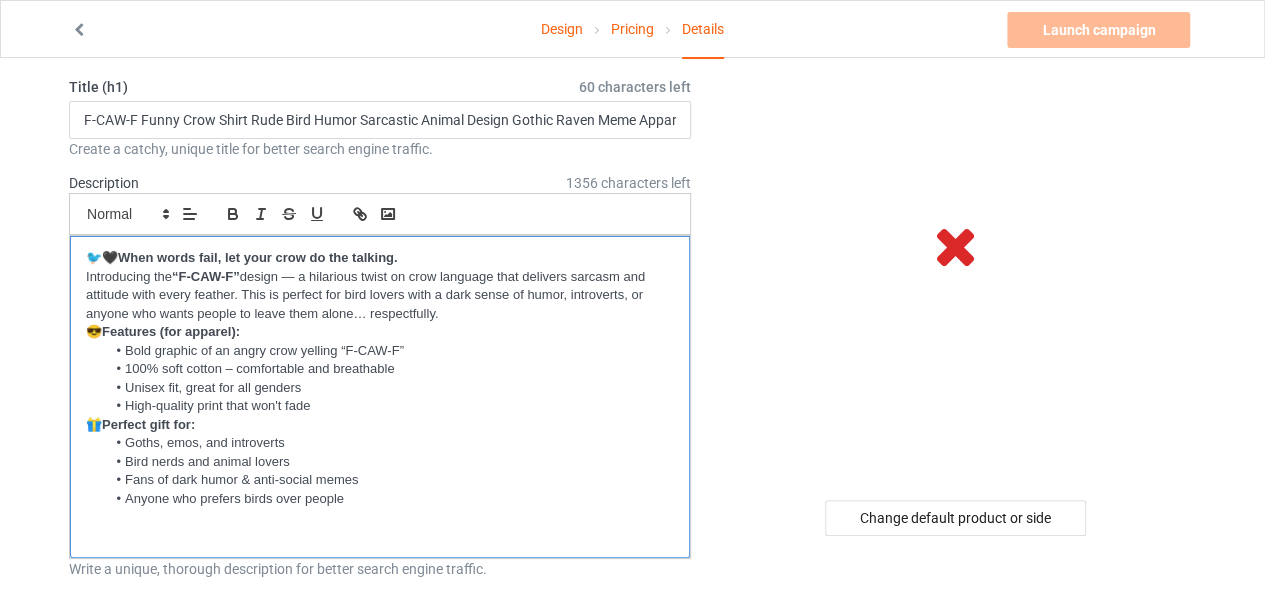 click at bounding box center (380, 517) 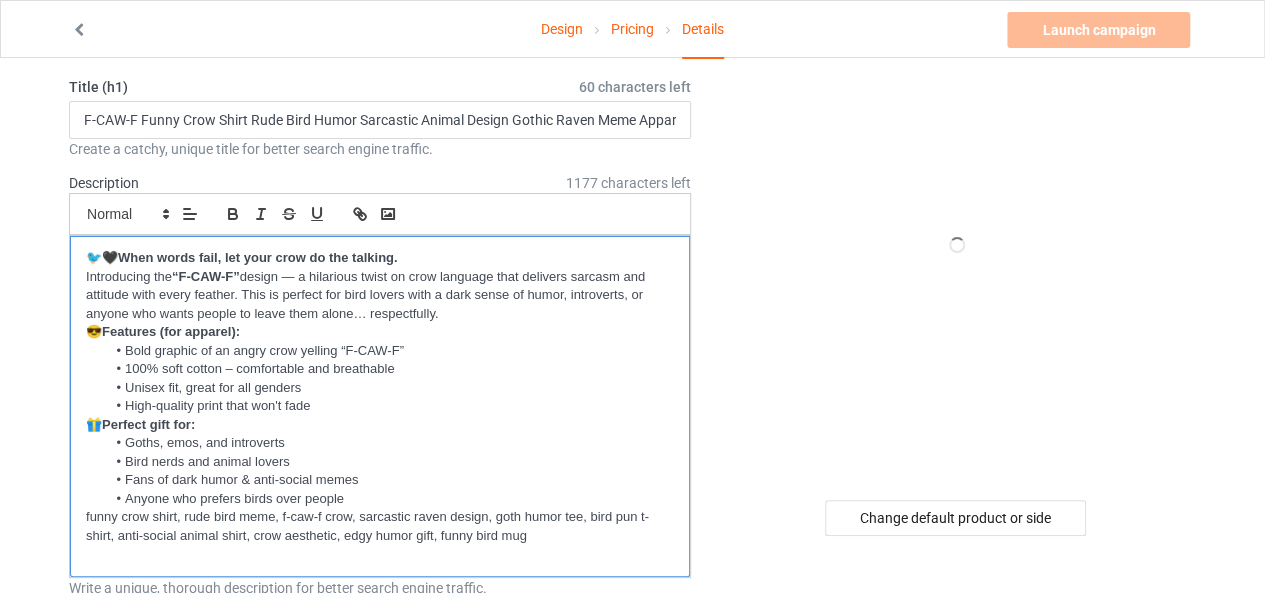 scroll, scrollTop: 0, scrollLeft: 0, axis: both 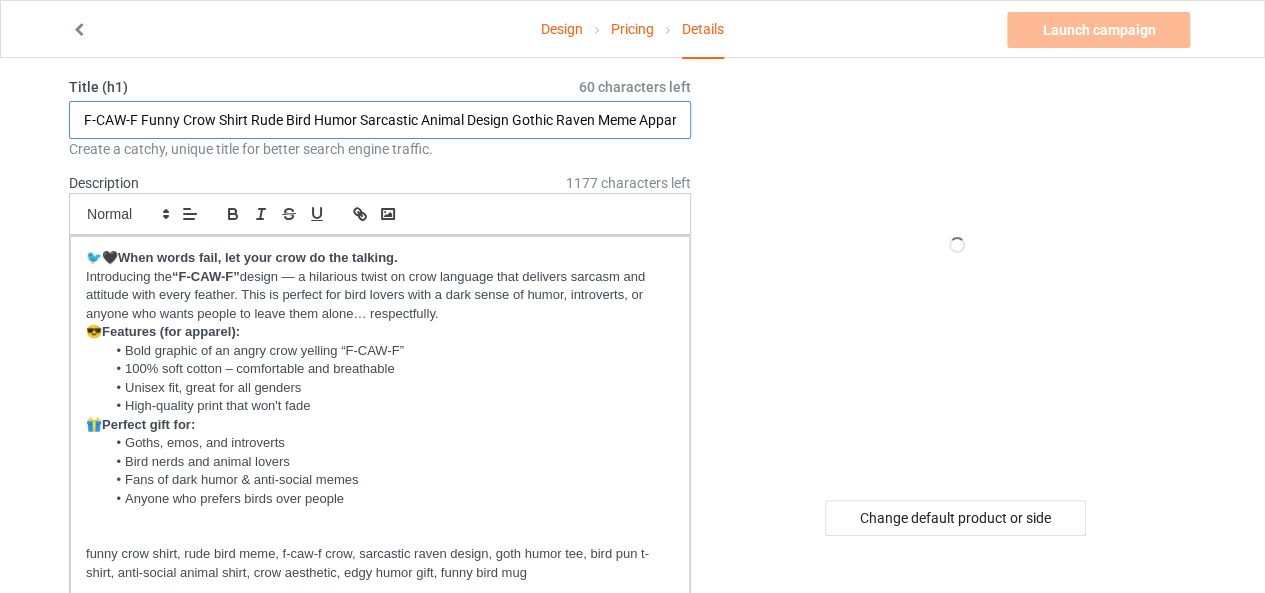 drag, startPoint x: 82, startPoint y: 117, endPoint x: 212, endPoint y: 118, distance: 130.00385 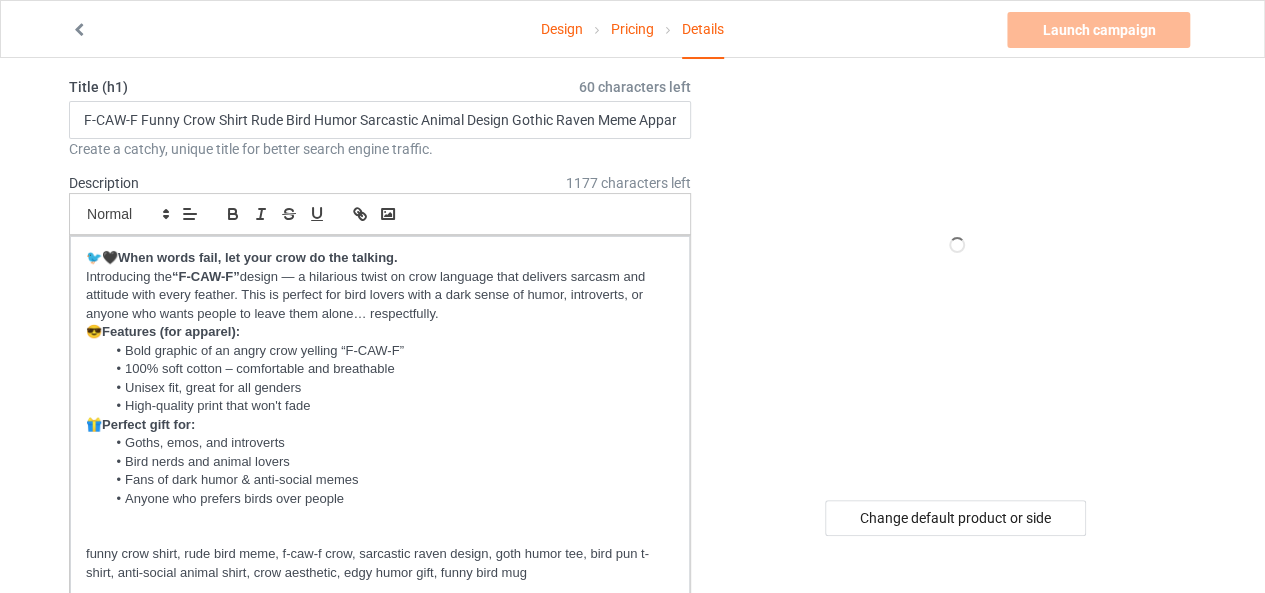 click at bounding box center [957, 245] 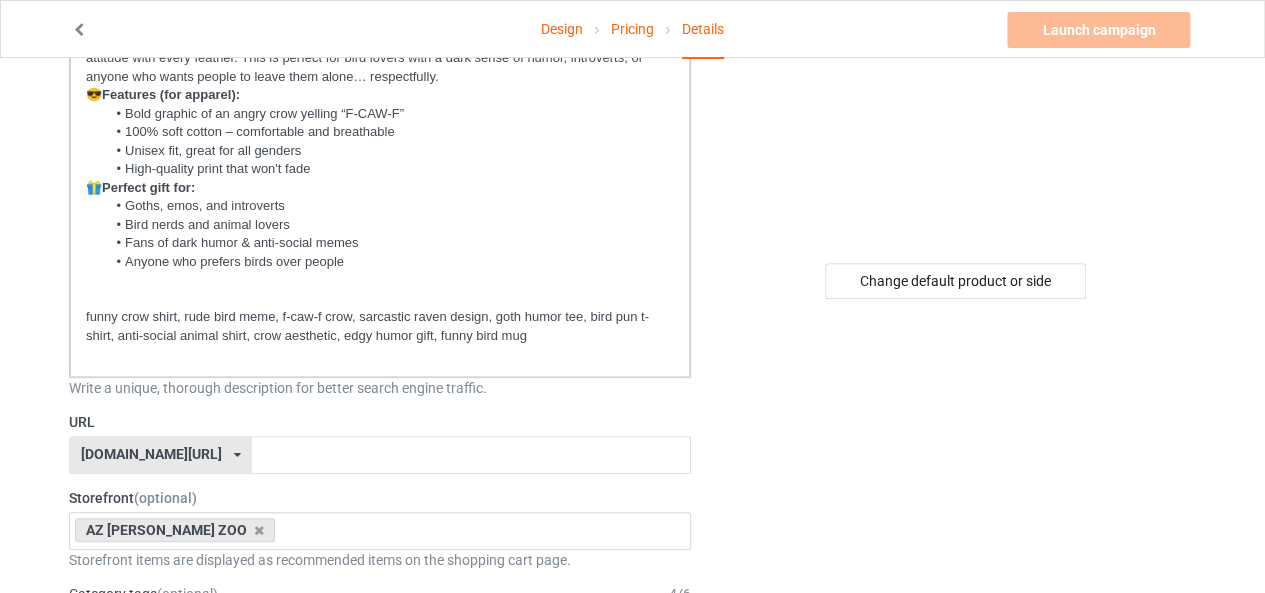 scroll, scrollTop: 320, scrollLeft: 0, axis: vertical 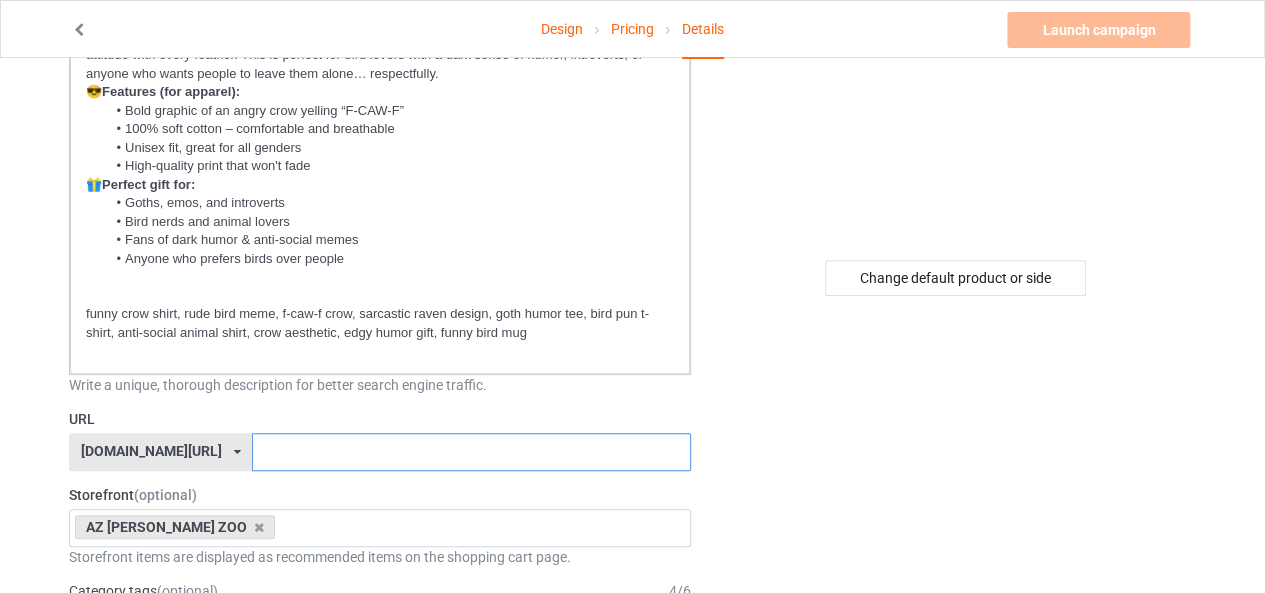 click at bounding box center [471, 452] 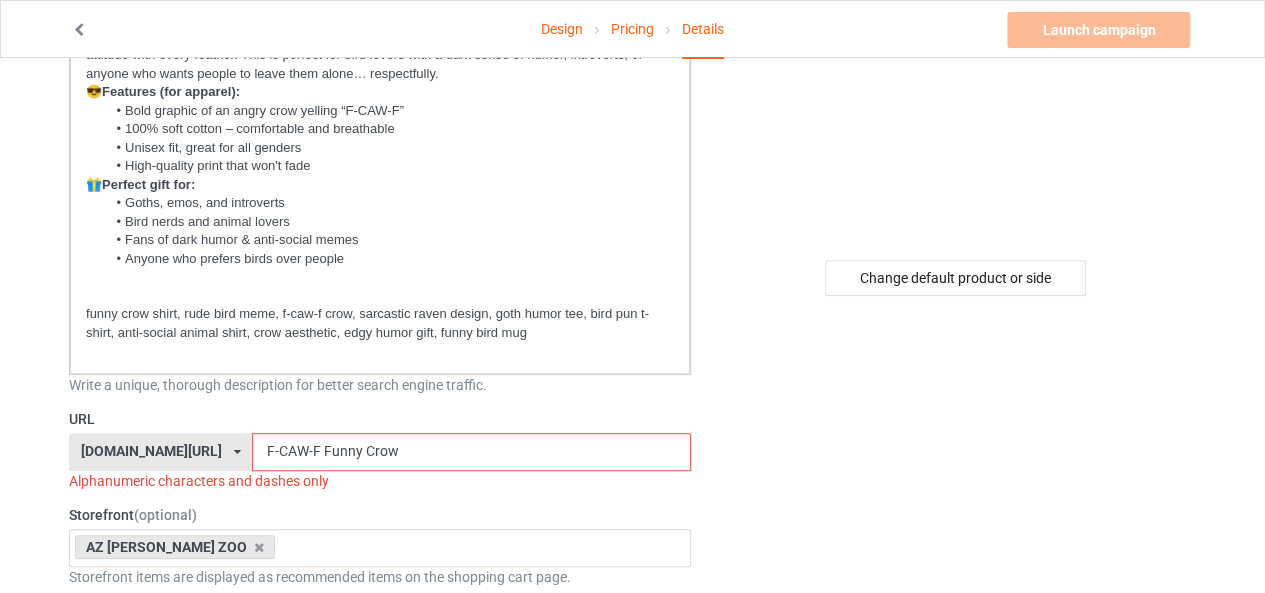 click on "F-CAW-F Funny Crow" at bounding box center (471, 452) 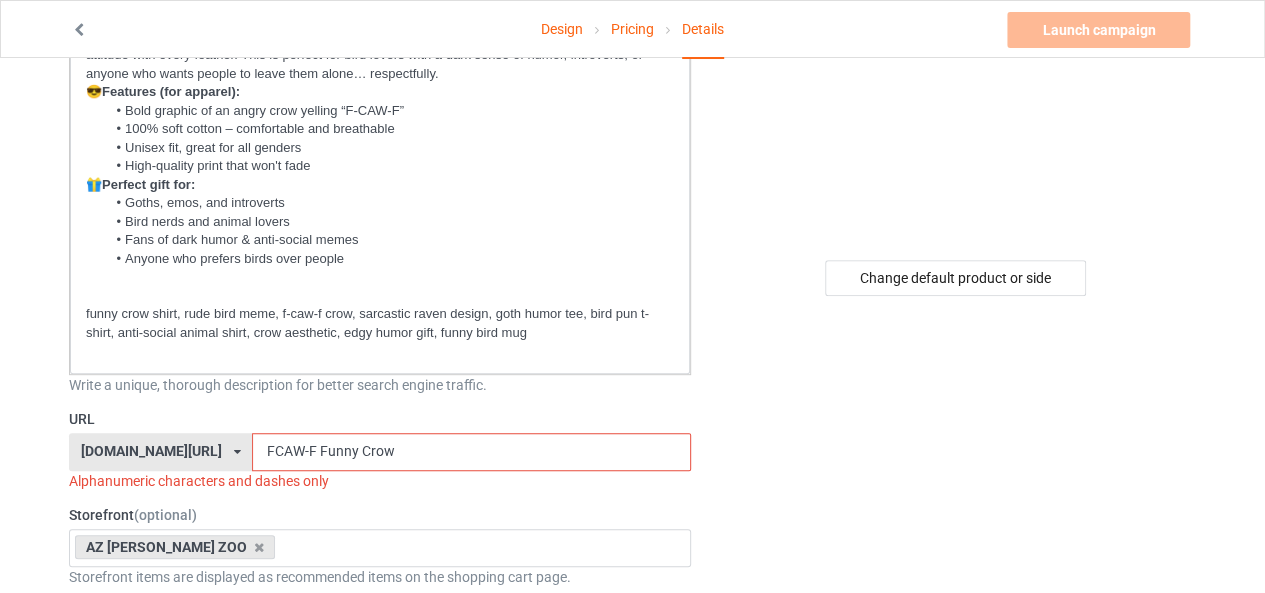 click on "FCAW-F Funny Crow" at bounding box center [471, 452] 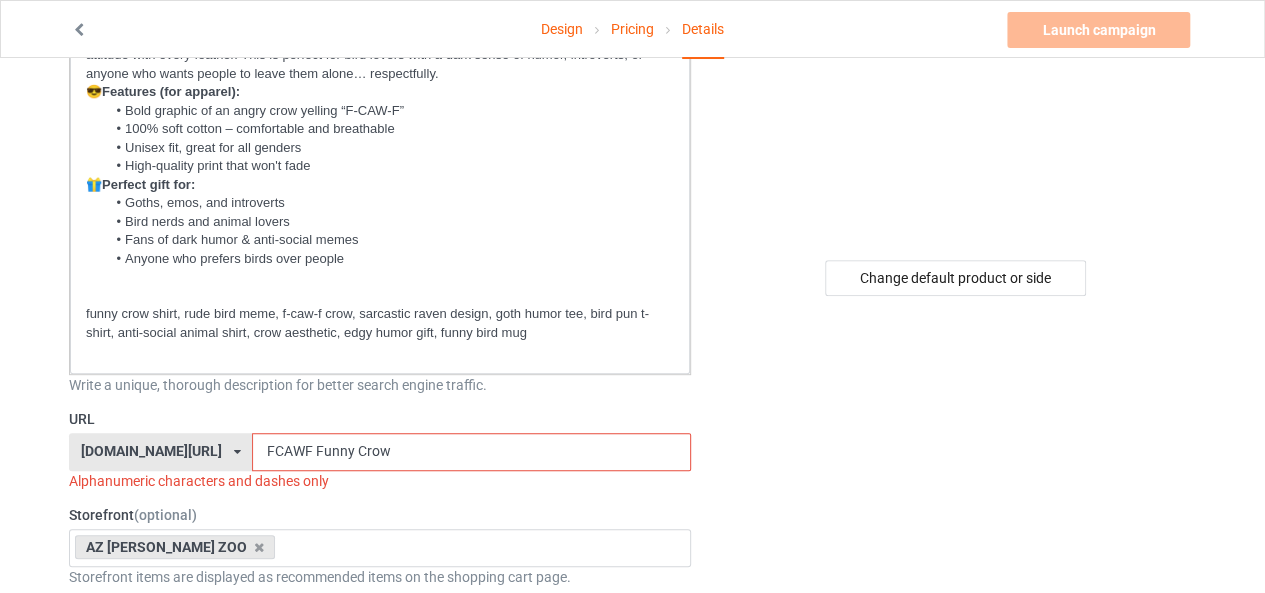 click on "FCAWF Funny Crow" at bounding box center [471, 452] 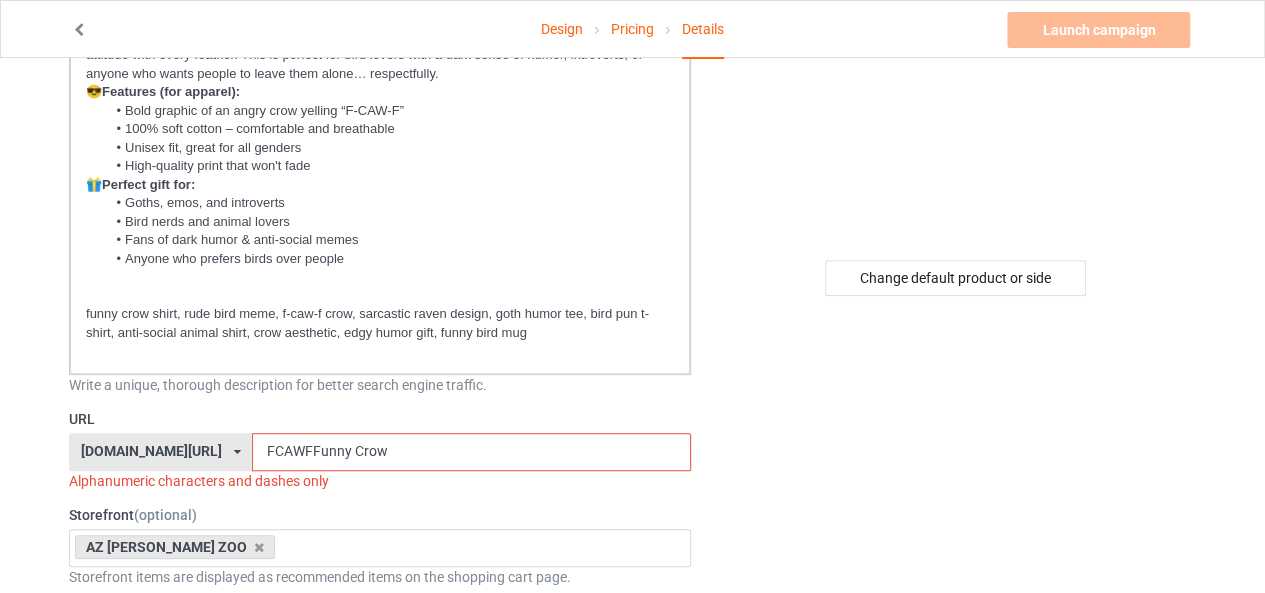 click on "FCAWFFunny Crow" at bounding box center [471, 452] 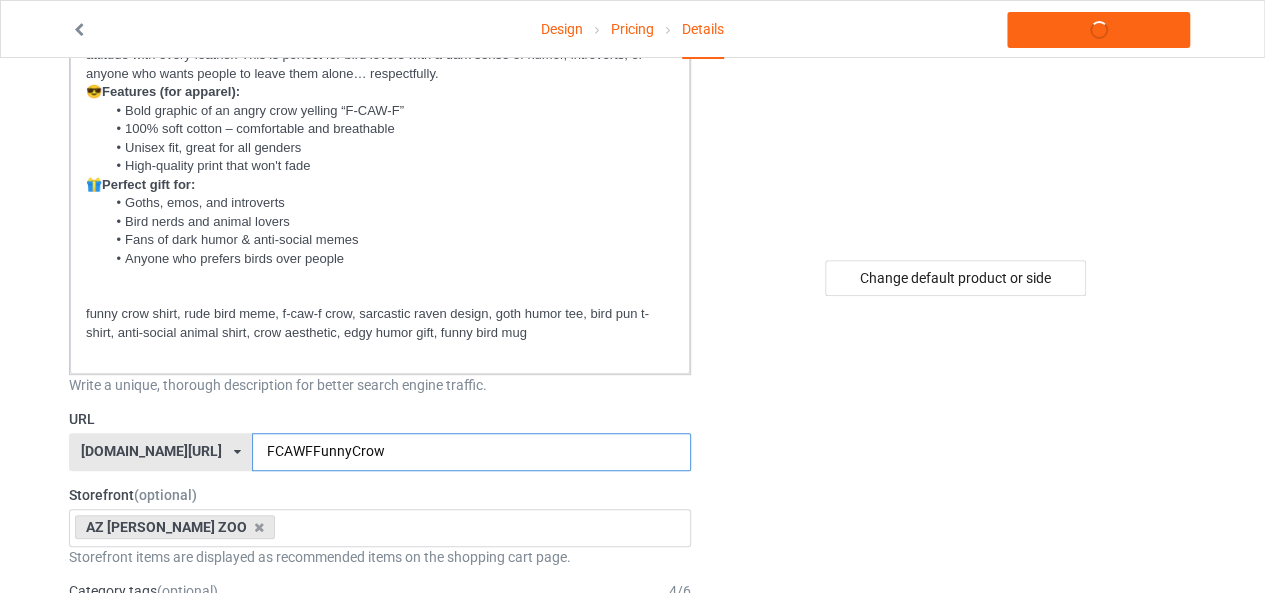 type on "FCAWFFunnyCrow" 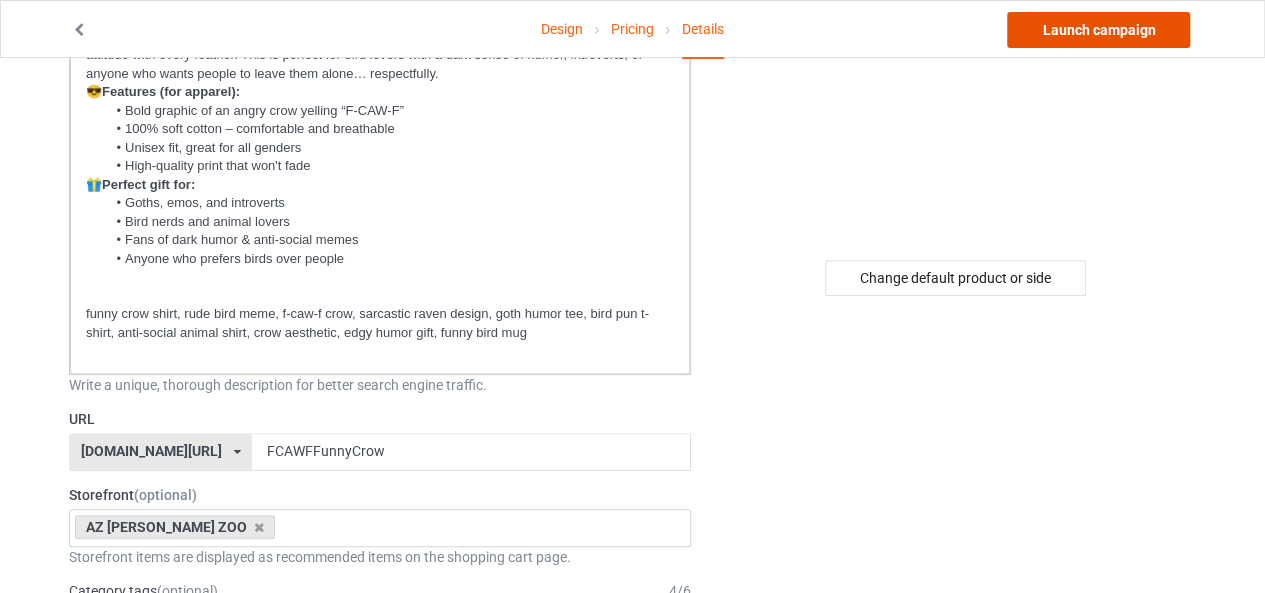 click on "Launch campaign" at bounding box center (1098, 30) 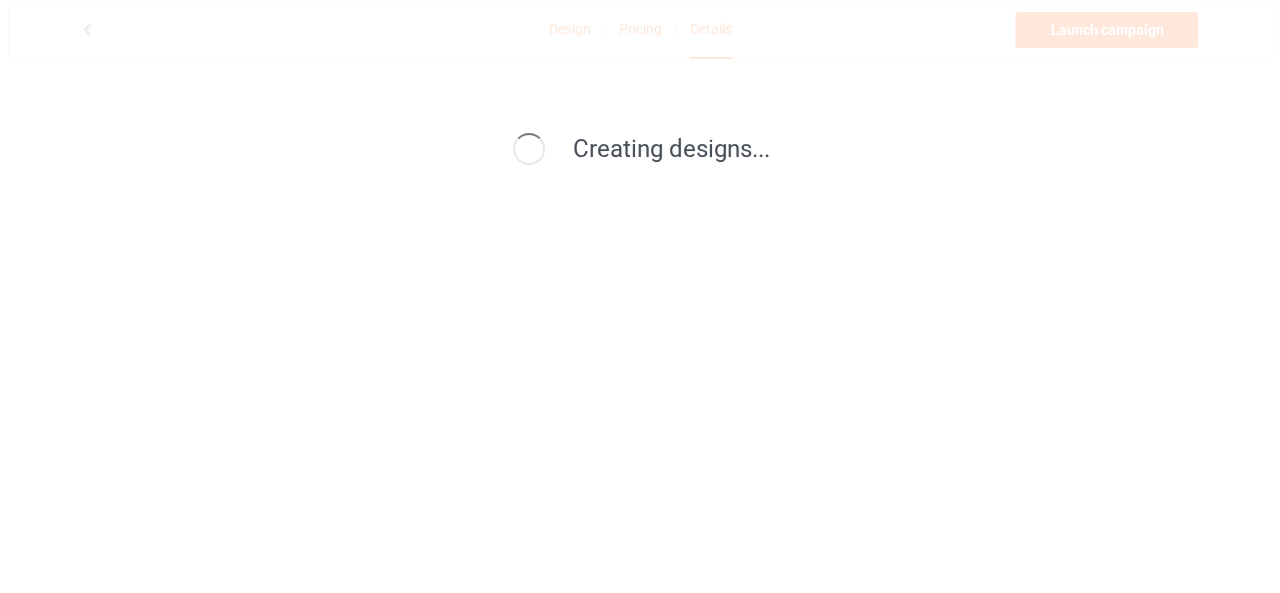 scroll, scrollTop: 0, scrollLeft: 0, axis: both 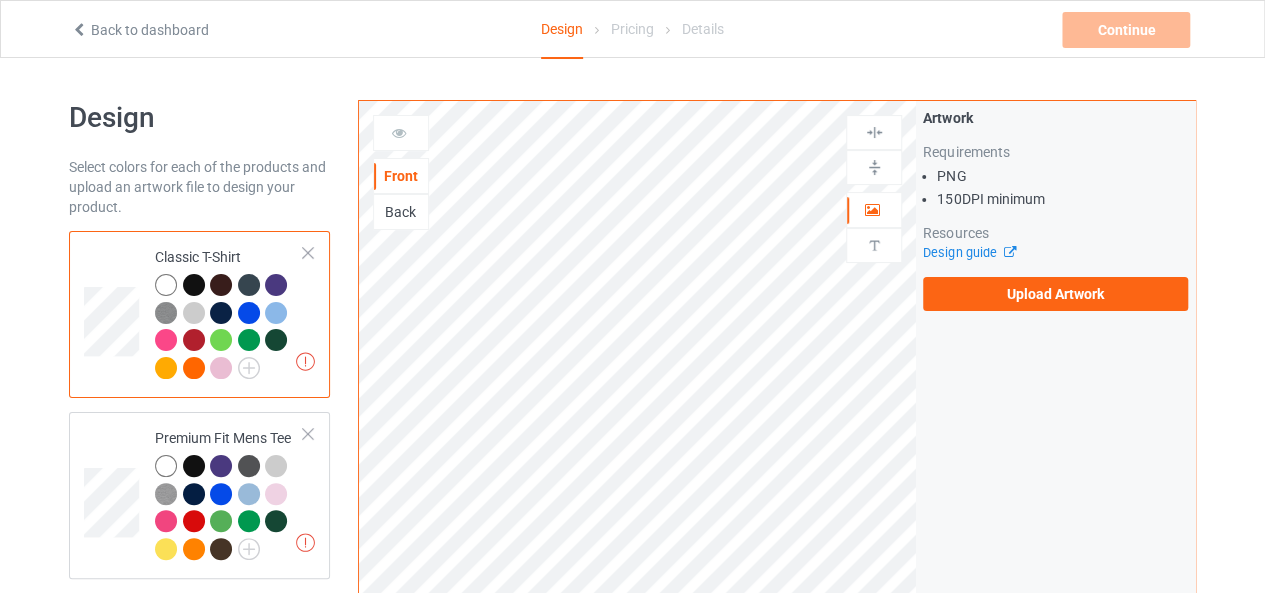 click on "Front Back Artwork Upload artwork before adding personalization Artwork Requirements PNG 150  DPI minimum Resources Design guide Upload Artwork Product Mockups" at bounding box center (777, 1128) 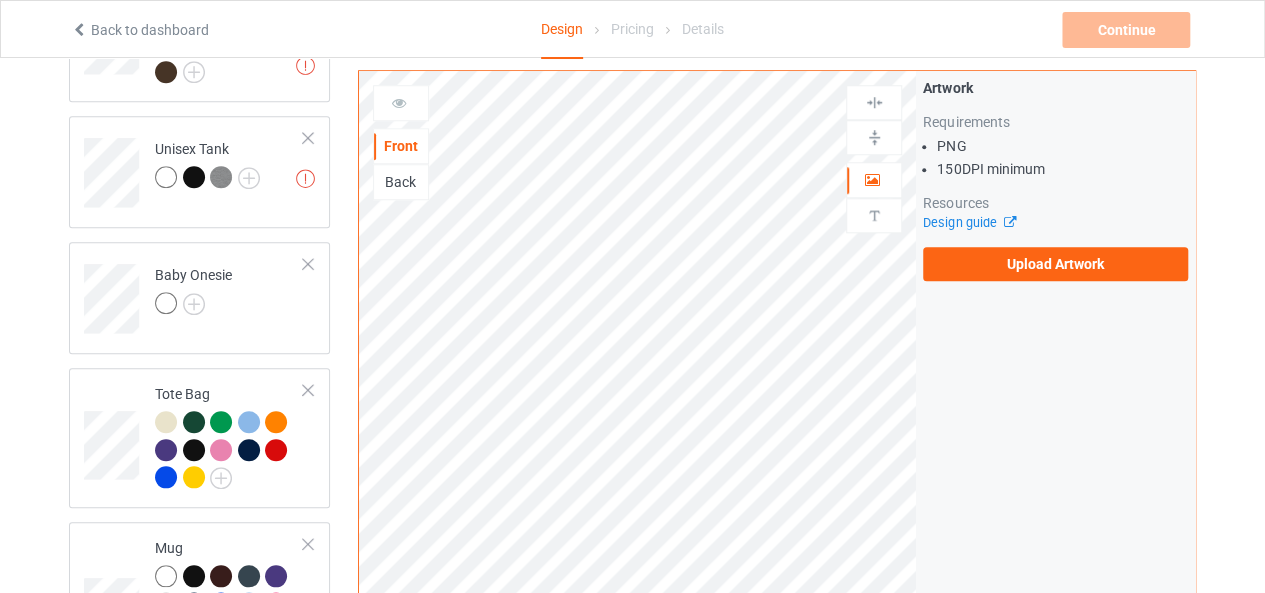 scroll, scrollTop: 840, scrollLeft: 0, axis: vertical 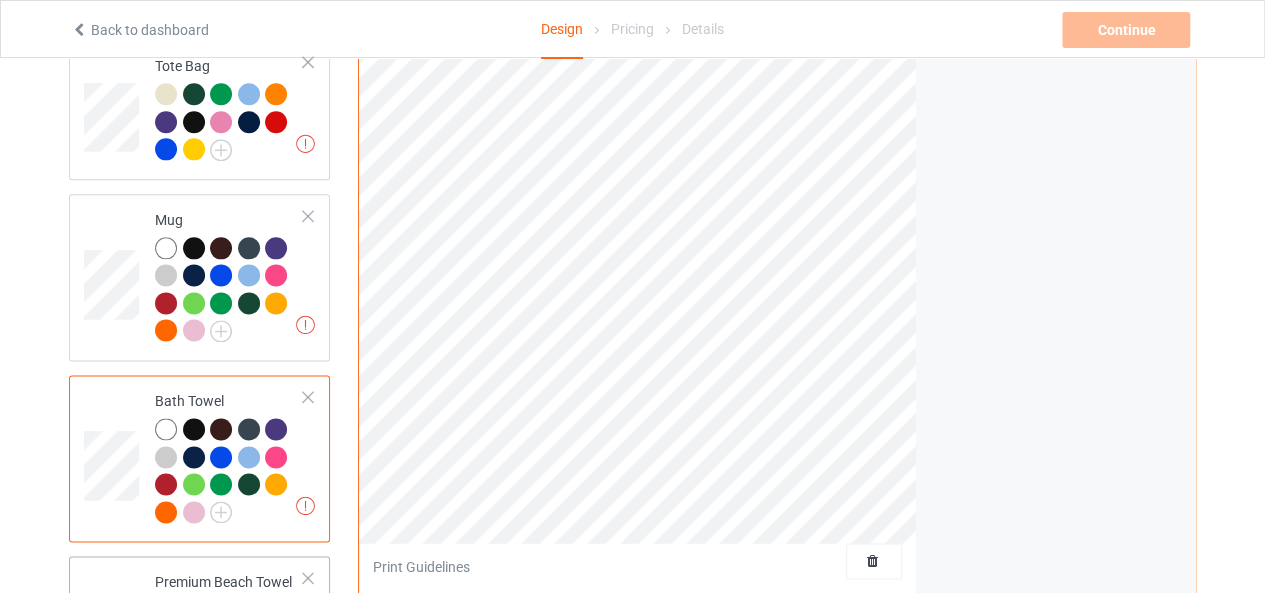 click at bounding box center [114, 639] 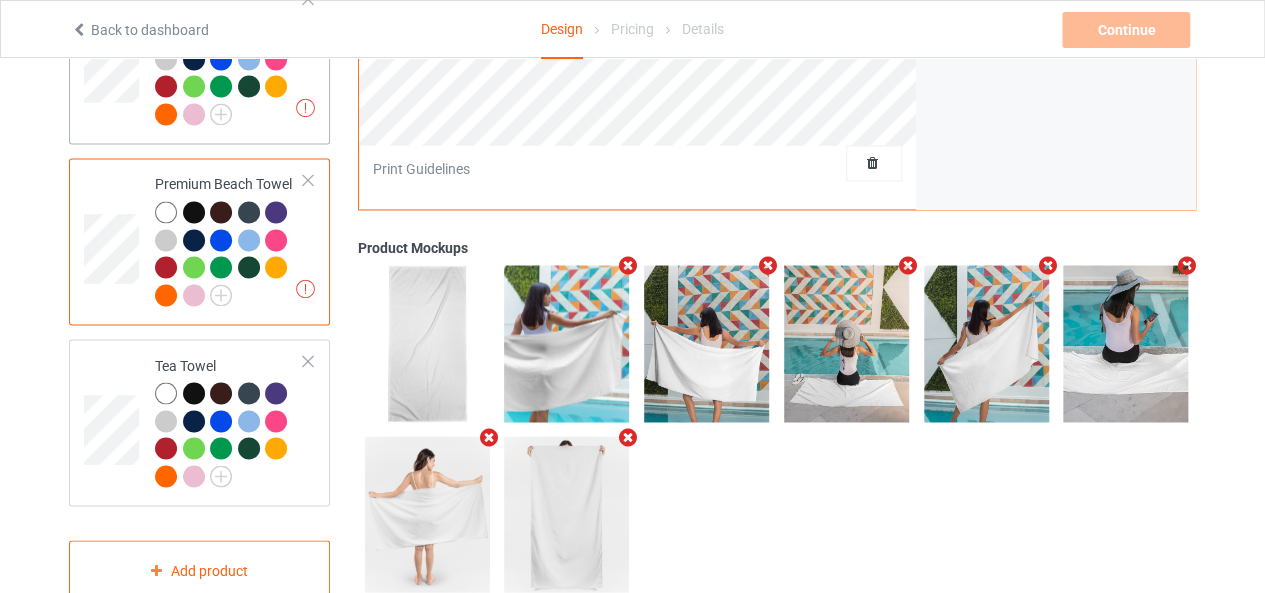 scroll, scrollTop: 1560, scrollLeft: 0, axis: vertical 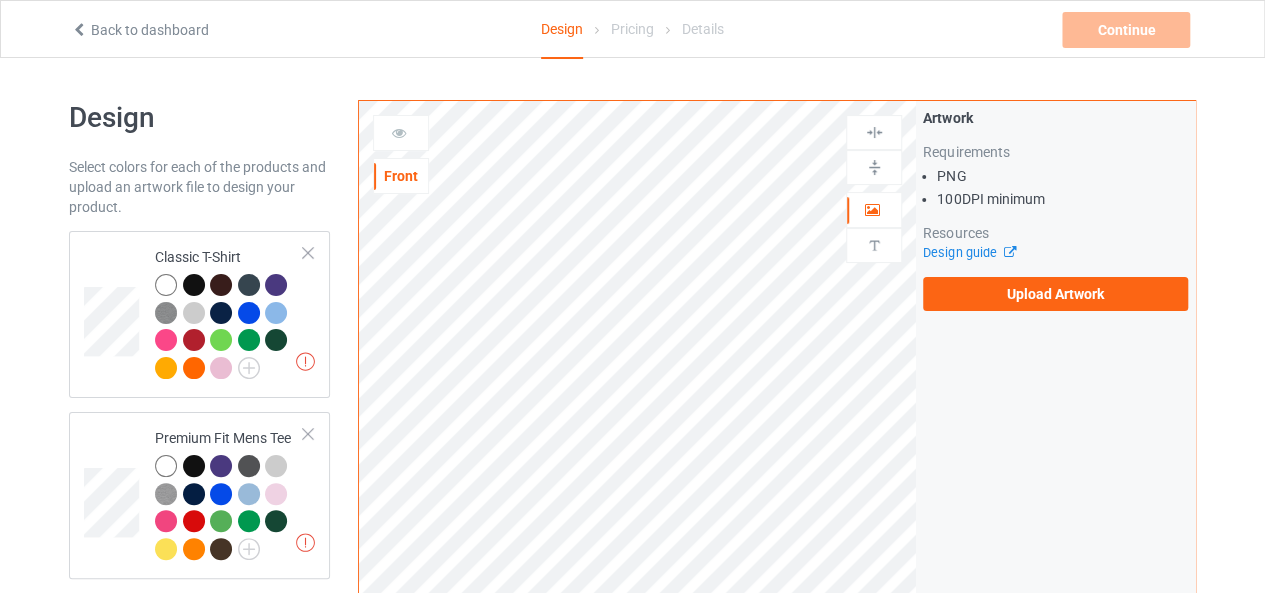 click on "Design Select colors for each of the products and upload an artwork file to design your product. Missing artworks Classic T-Shirt Missing artworks Premium Fit Mens Tee Missing artworks [DEMOGRAPHIC_DATA] T-Shirt Missing artworks V-Neck T-Shirt Missing artworks Unisex Tank Missing artworks Baby Onesie Missing artworks Tote Bag Missing artworks Mug Missing artworks Bath Towel Missing artworks Premium Beach Towel Missing artworks Tea Towel Add product" at bounding box center (199, 1128) 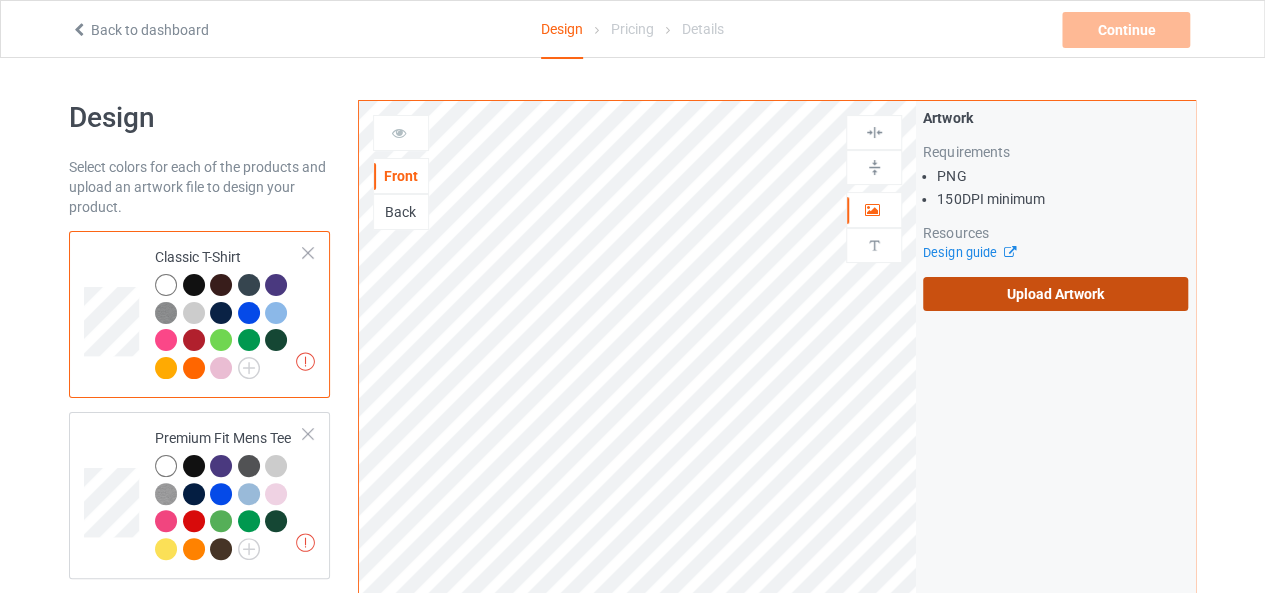 click on "Upload Artwork" at bounding box center [1055, 294] 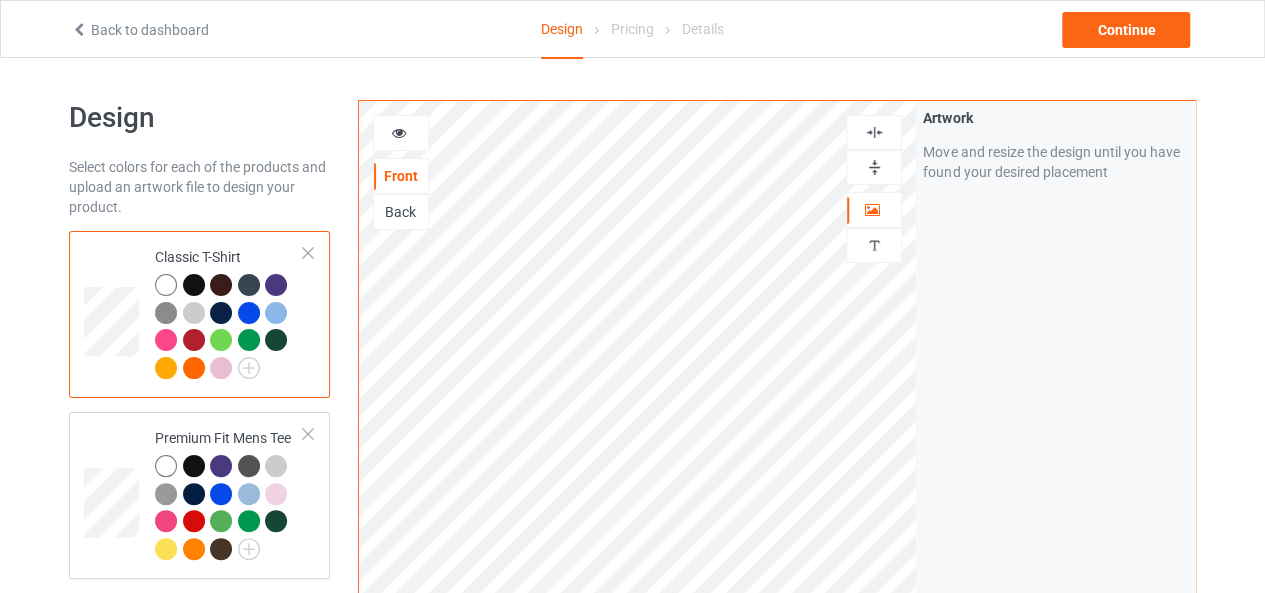 click at bounding box center [874, 132] 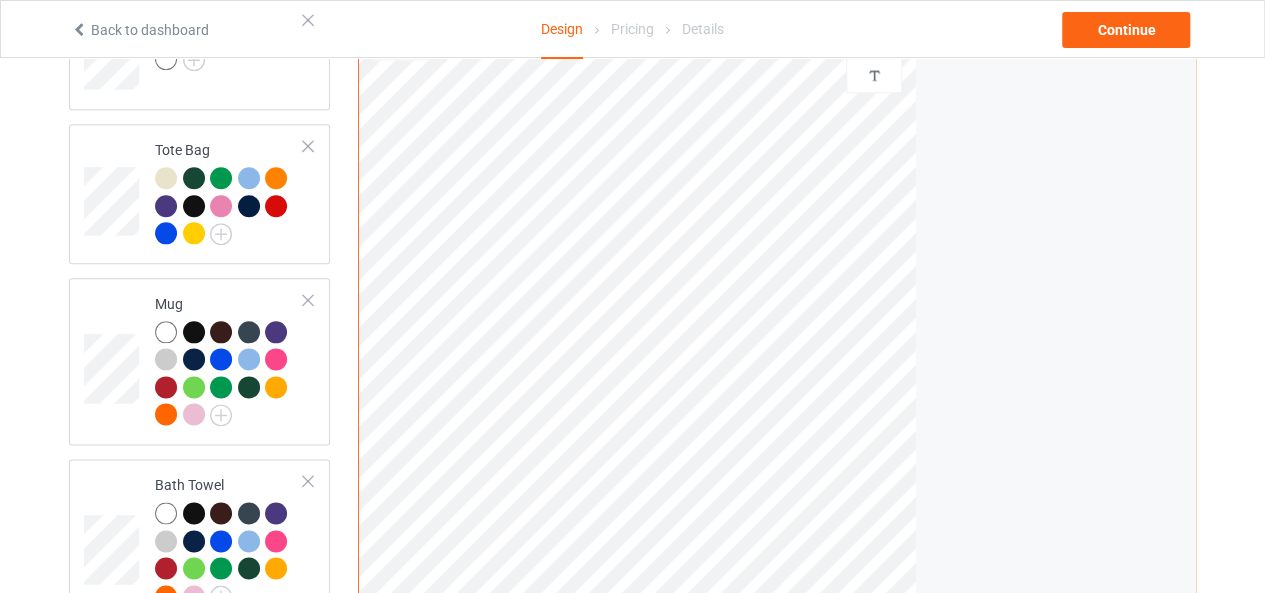 scroll, scrollTop: 0, scrollLeft: 0, axis: both 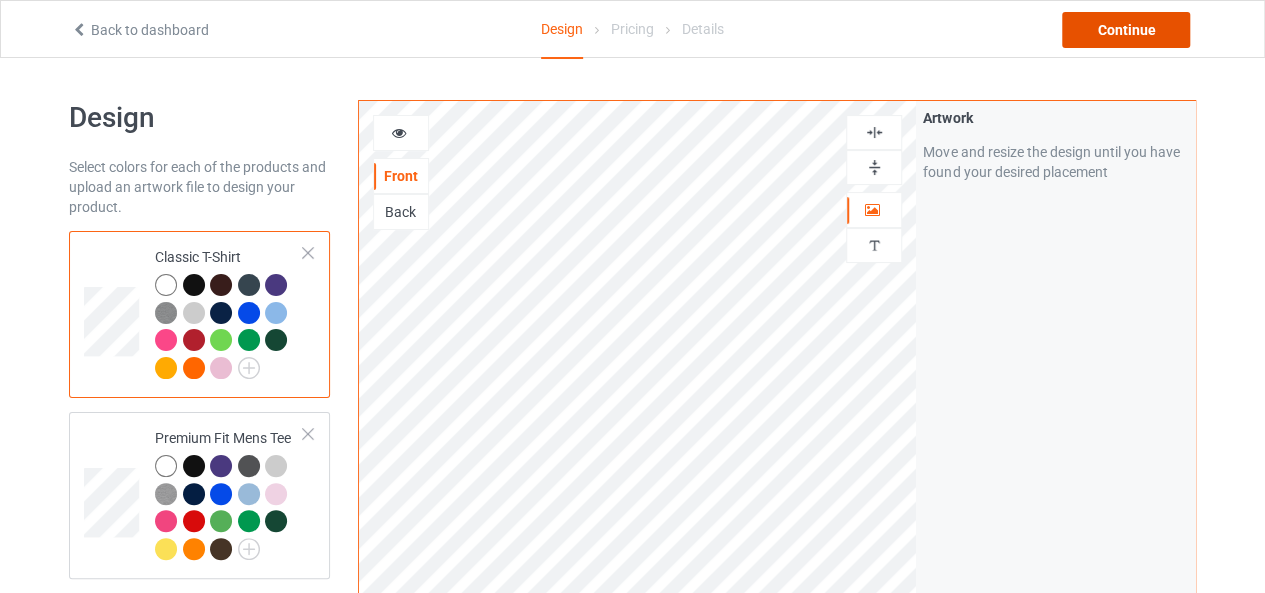 click on "Continue" at bounding box center [1126, 30] 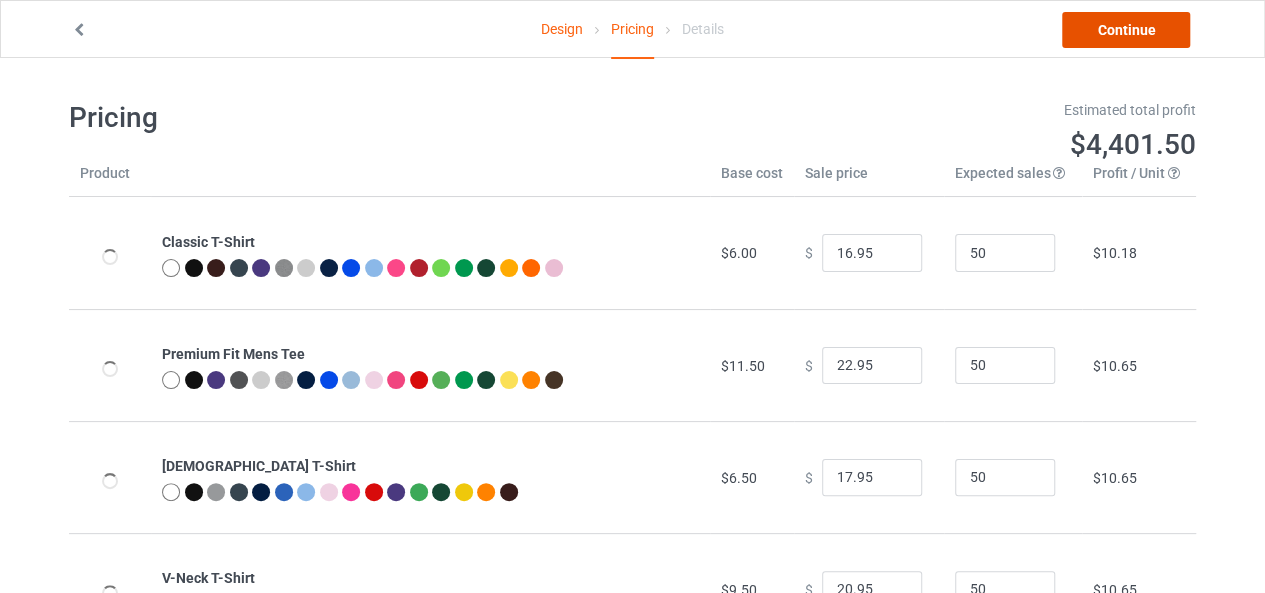 click on "Continue" at bounding box center [1126, 30] 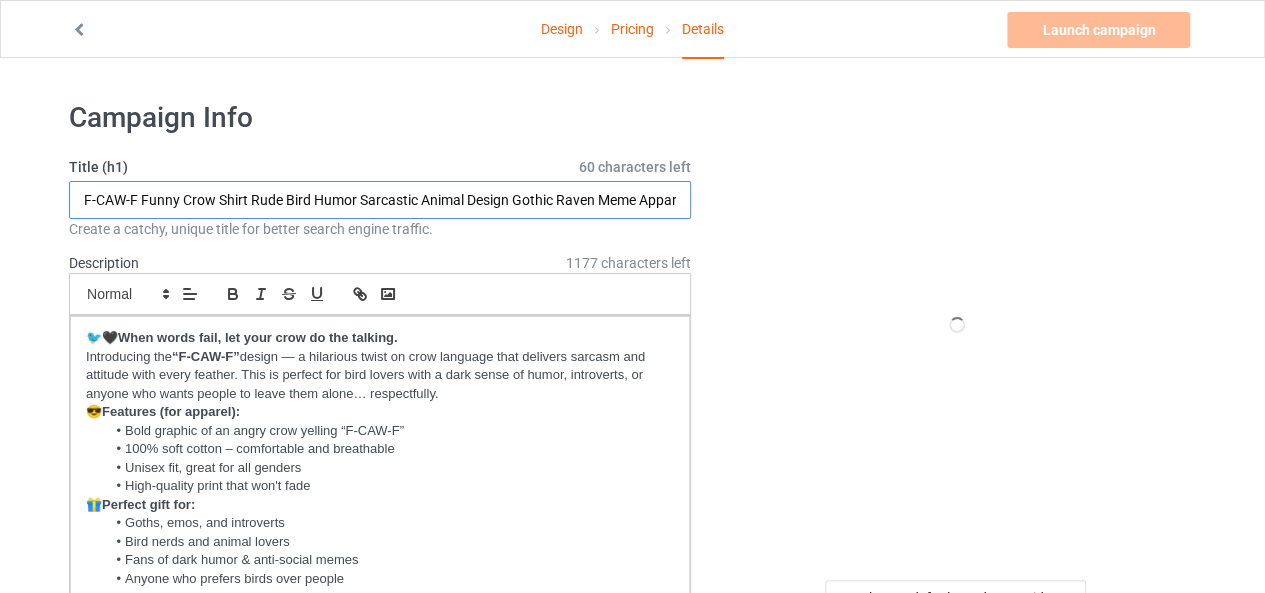 click on "F-CAW-F Funny Crow Shirt Rude Bird Humor Sarcastic Animal Design Gothic Raven Meme Apparel" at bounding box center (380, 200) 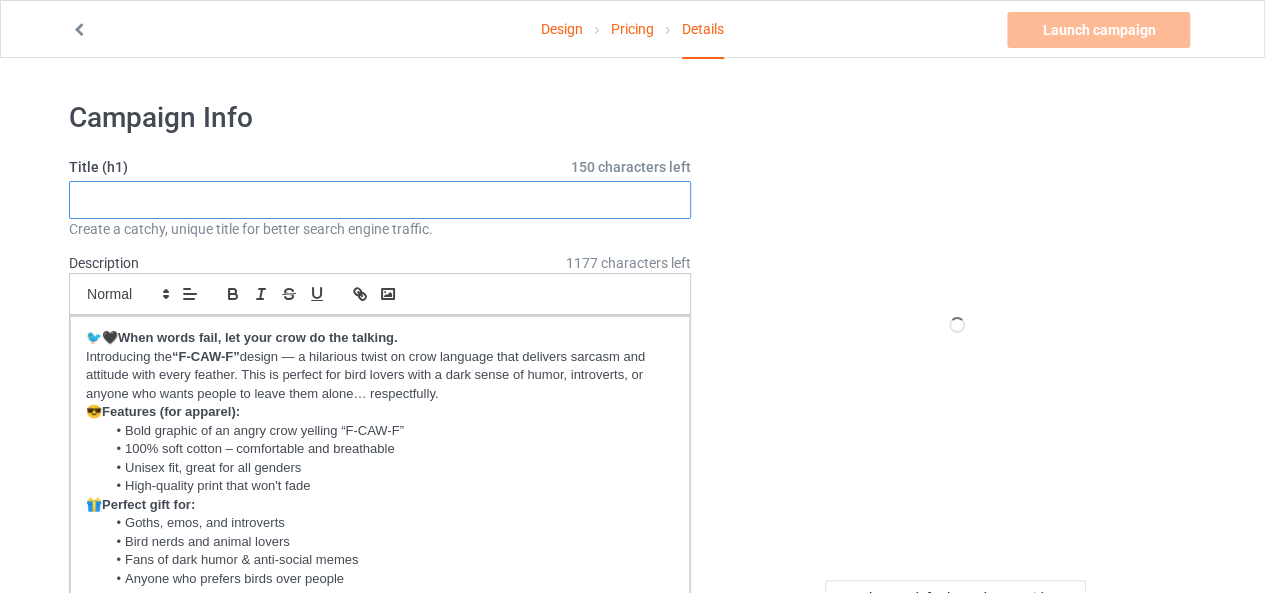paste on "Hot Girls for Zohran – NYC Bold Statement Tee | Funny Support Shirt | Trendy [US_STATE] Aesthetic" 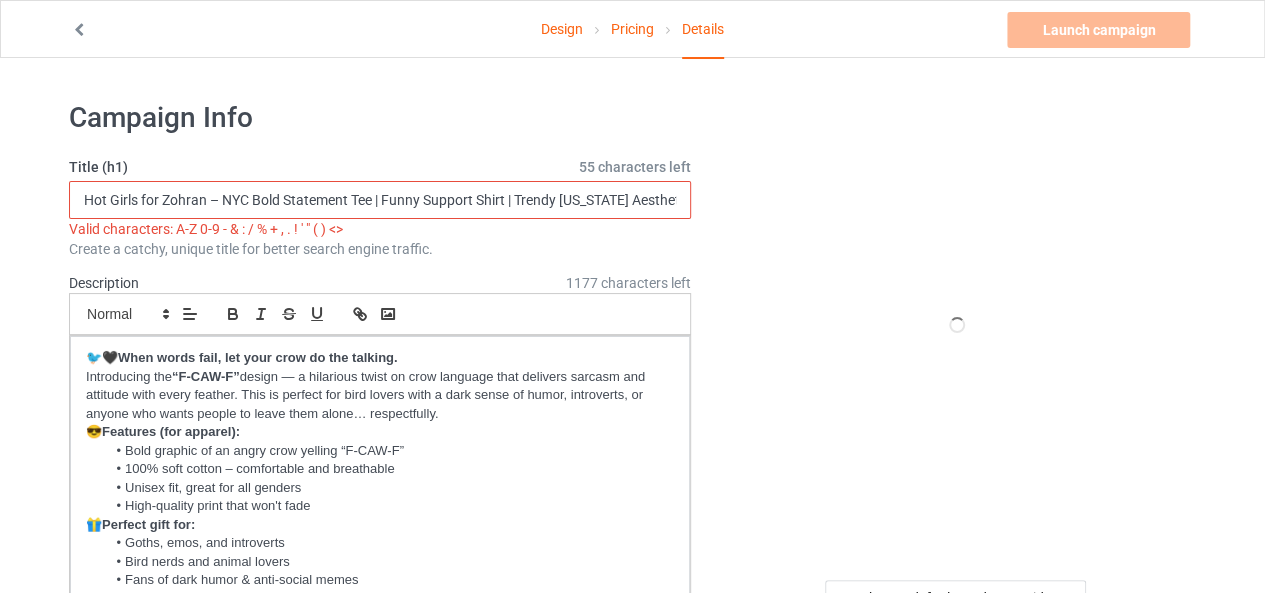 scroll, scrollTop: 0, scrollLeft: 8, axis: horizontal 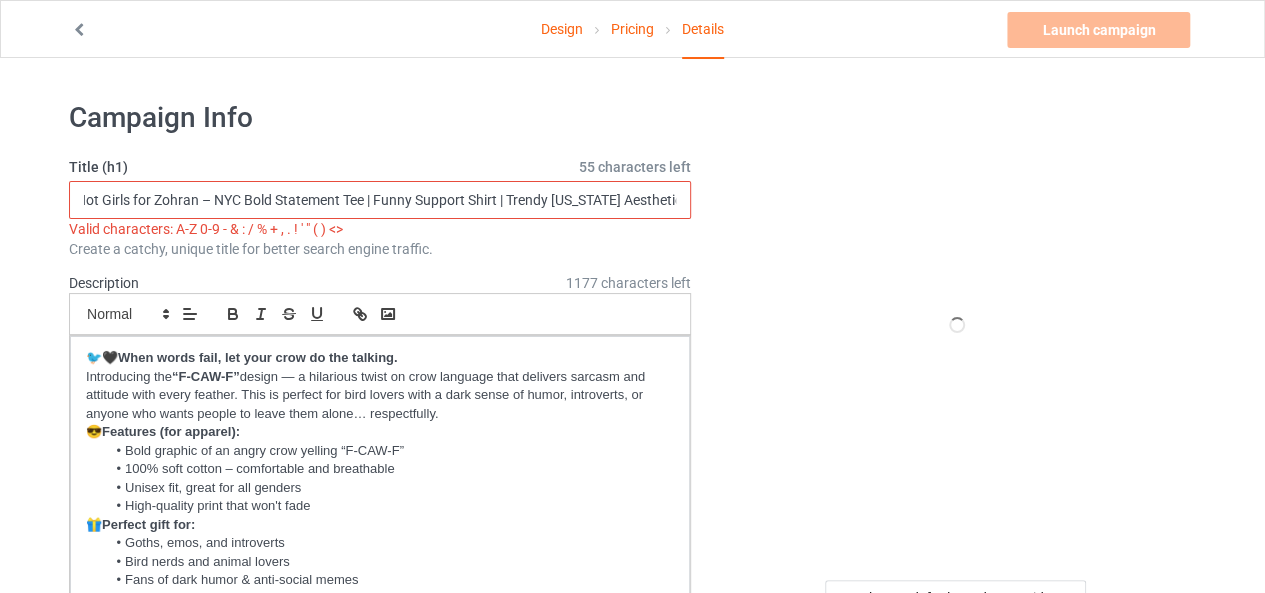 click on "Hot Girls for Zohran – NYC Bold Statement Tee | Funny Support Shirt | Trendy [US_STATE] Aesthetic" at bounding box center [380, 200] 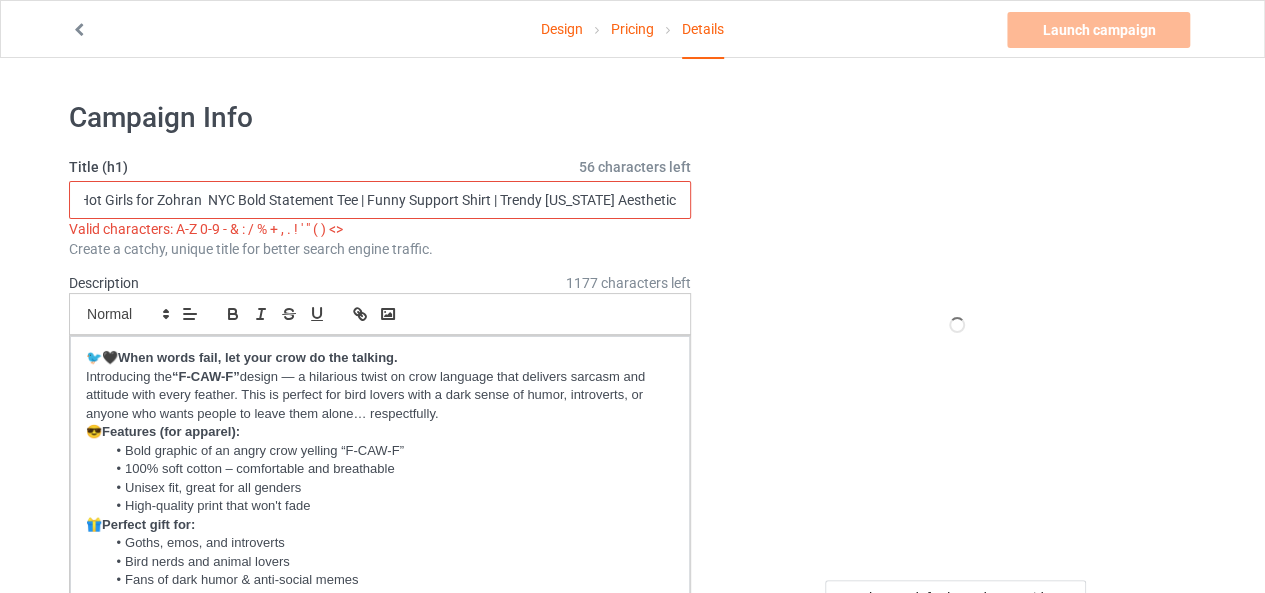 scroll, scrollTop: 0, scrollLeft: 0, axis: both 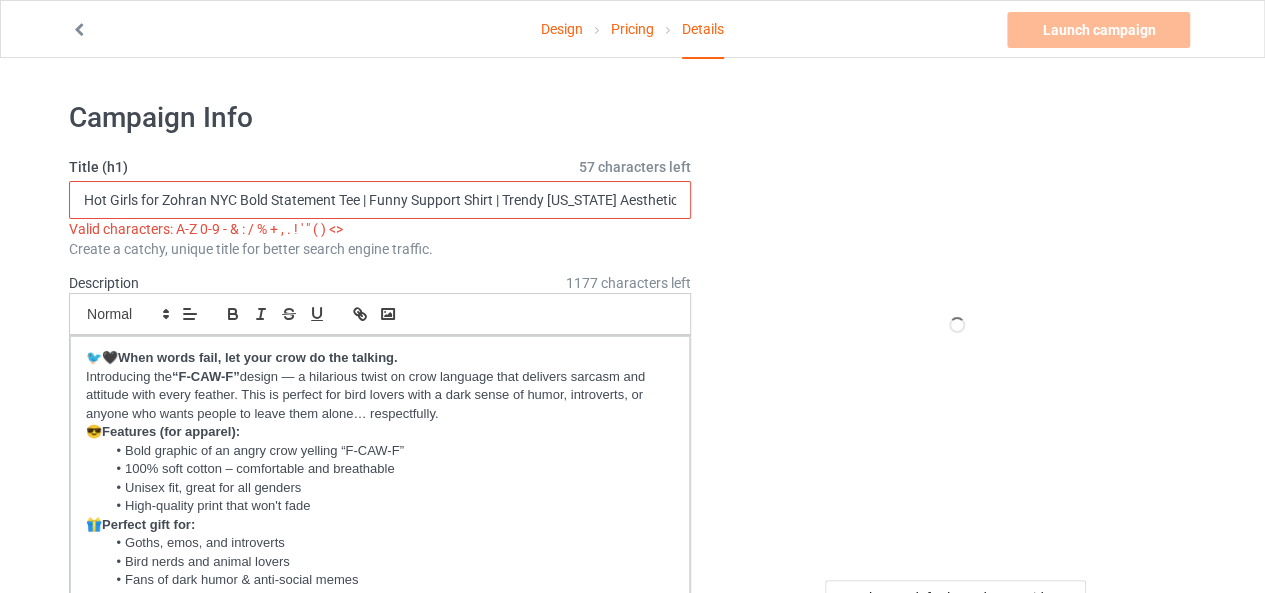 click on "Hot Girls for Zohran NYC Bold Statement Tee | Funny Support Shirt | Trendy [US_STATE] Aesthetic" at bounding box center [380, 200] 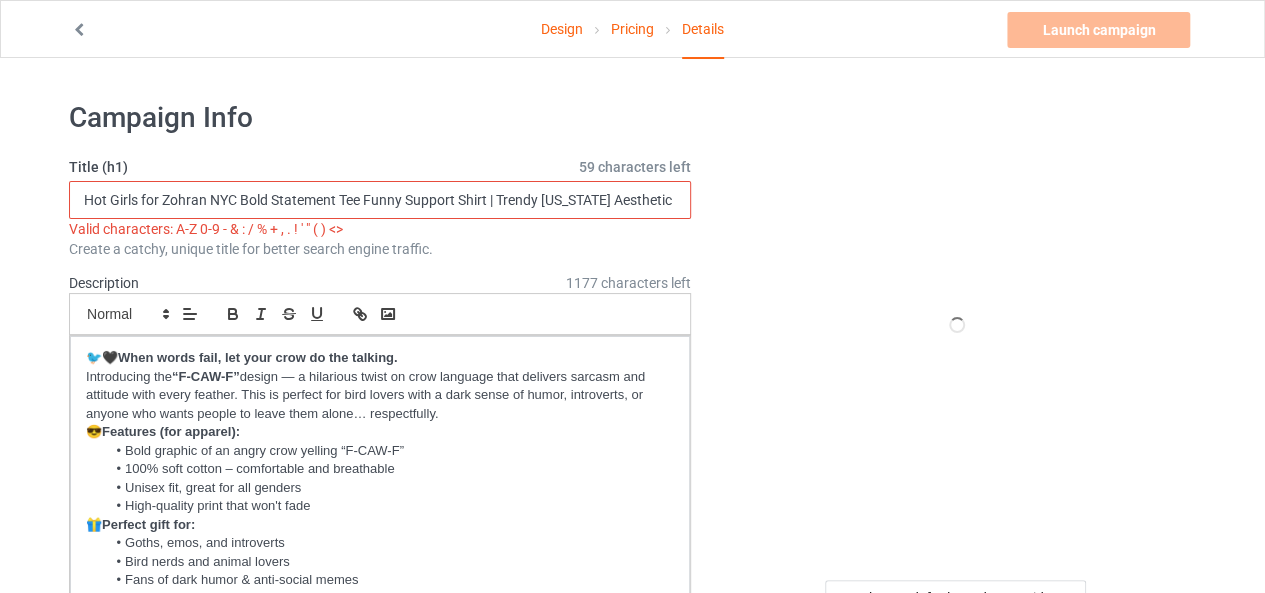 click on "Hot Girls for Zohran NYC Bold Statement Tee Funny Support Shirt | Trendy [US_STATE] Aesthetic" at bounding box center [380, 200] 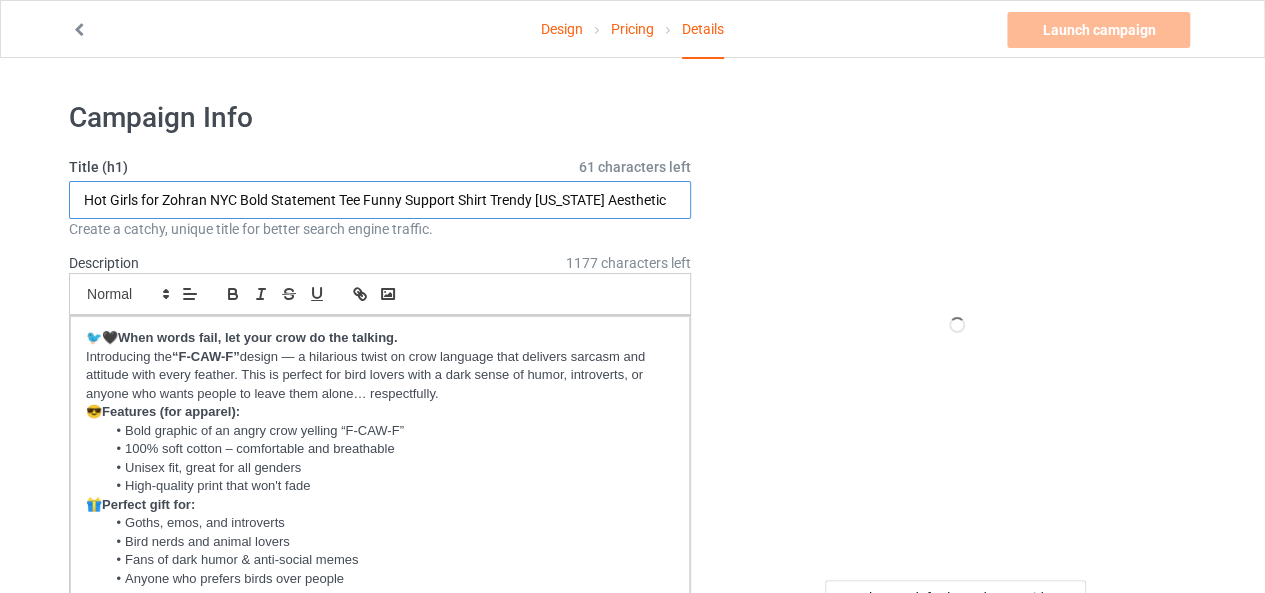 type on "Hot Girls for Zohran NYC Bold Statement Tee Funny Support Shirt Trendy [US_STATE] Aesthetic" 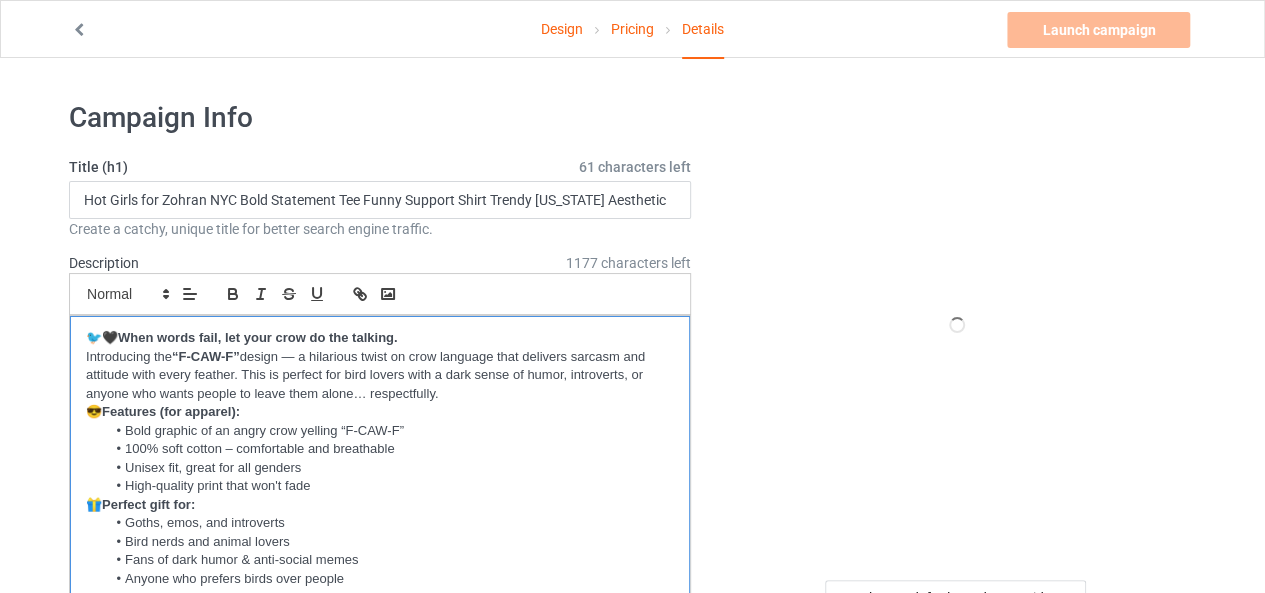 click on "100% soft cotton – comfortable and breathable" at bounding box center [390, 449] 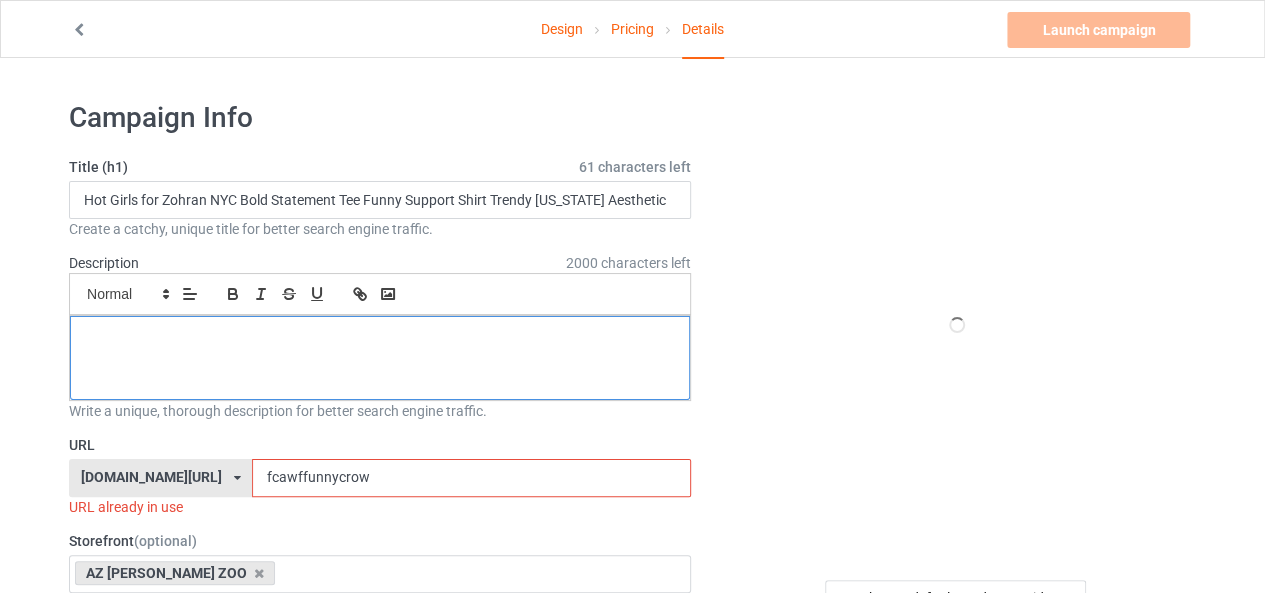 click at bounding box center (380, 358) 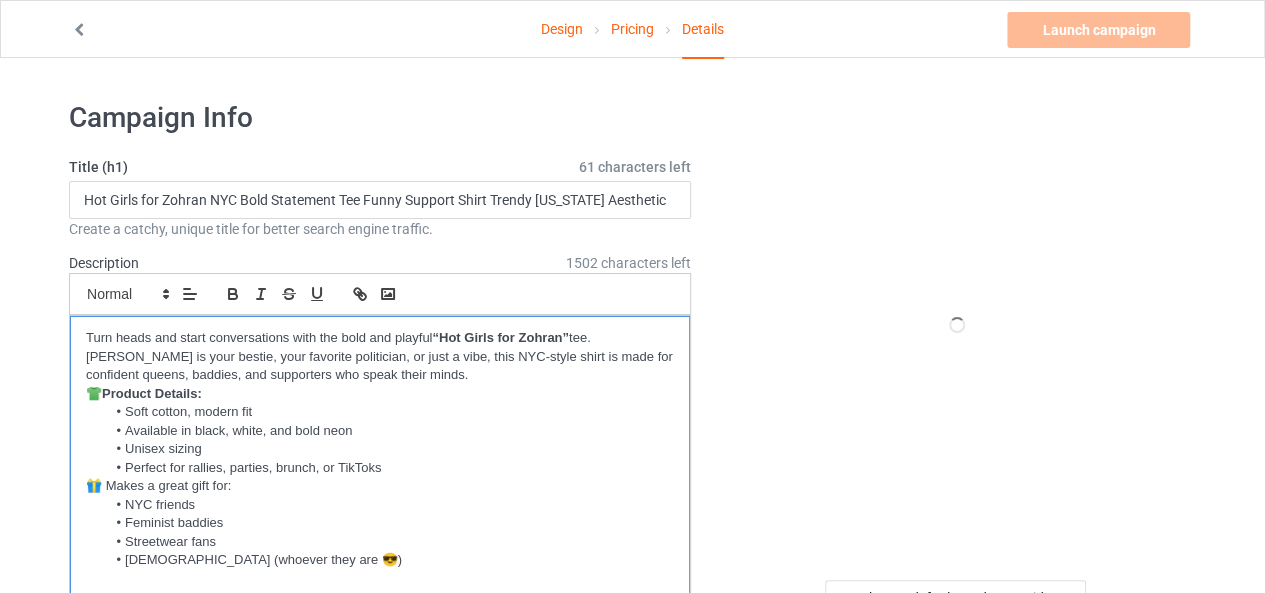 scroll, scrollTop: 0, scrollLeft: 0, axis: both 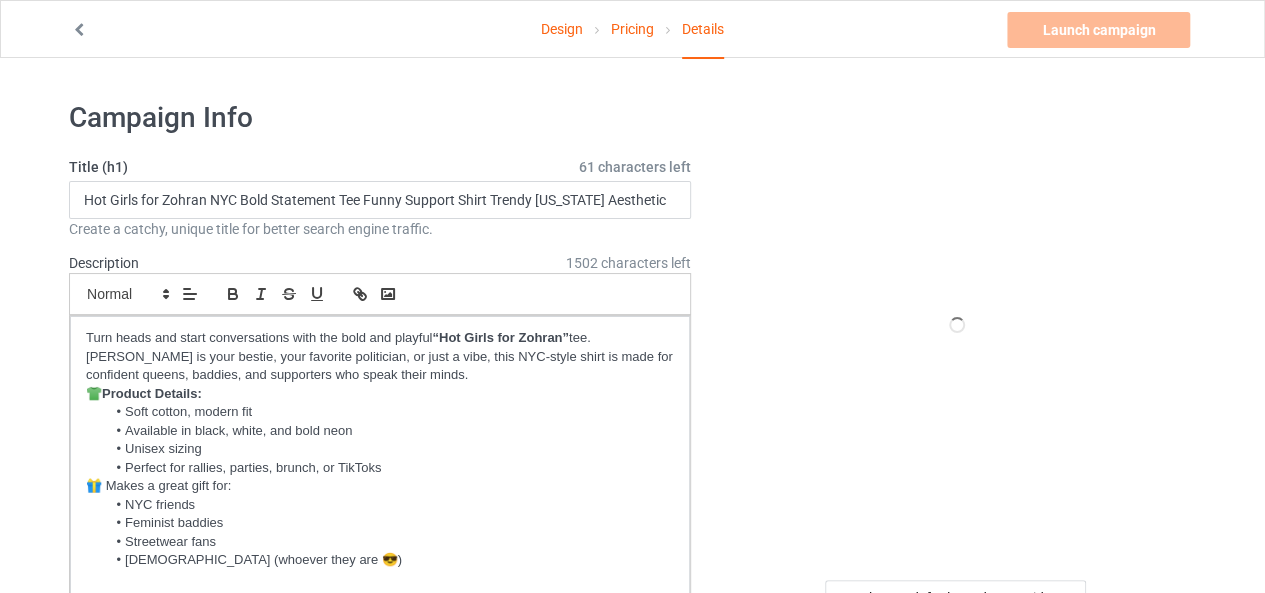 click at bounding box center [957, 325] 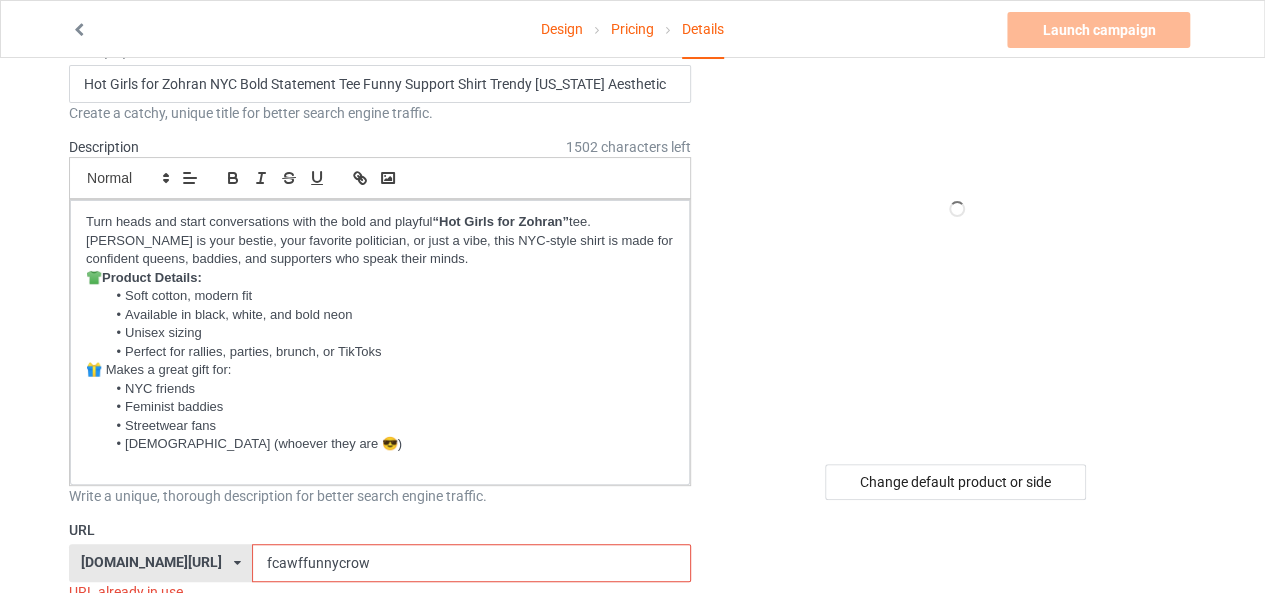scroll, scrollTop: 120, scrollLeft: 0, axis: vertical 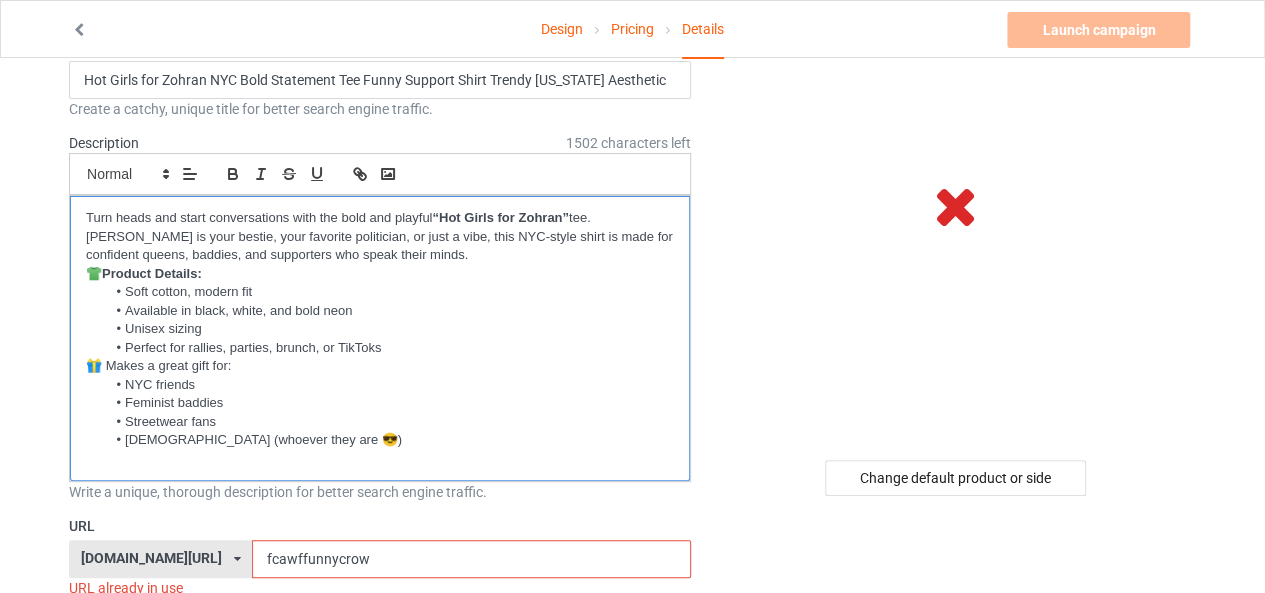 click on "[DEMOGRAPHIC_DATA] (whoever they are 😎)" at bounding box center (390, 440) 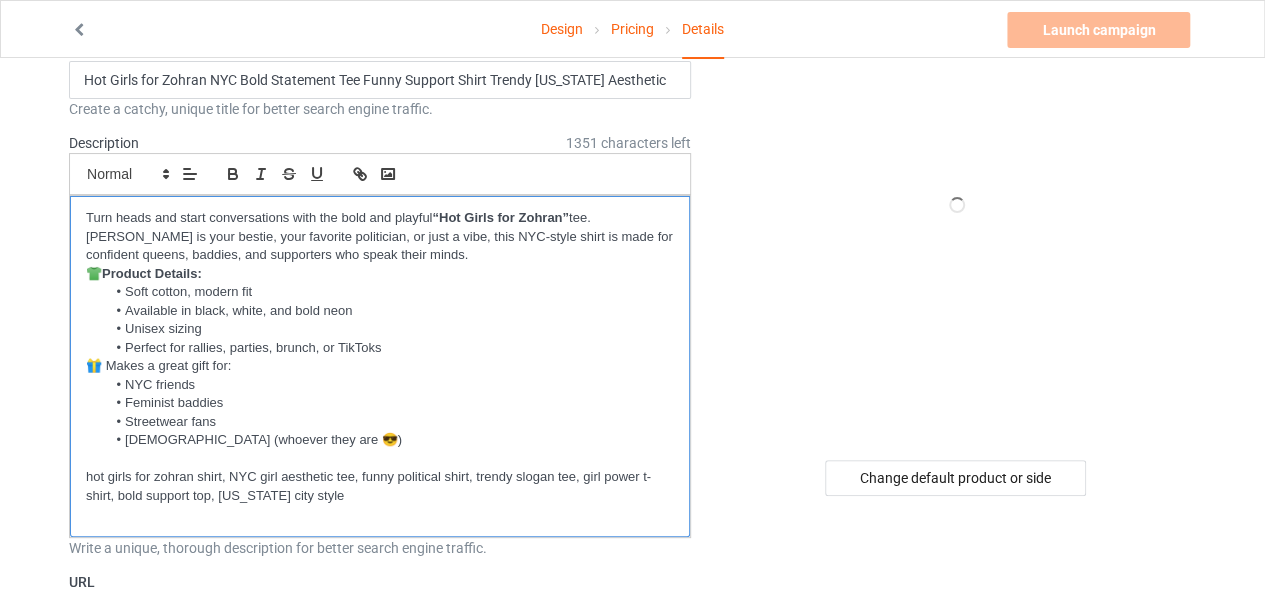scroll, scrollTop: 0, scrollLeft: 0, axis: both 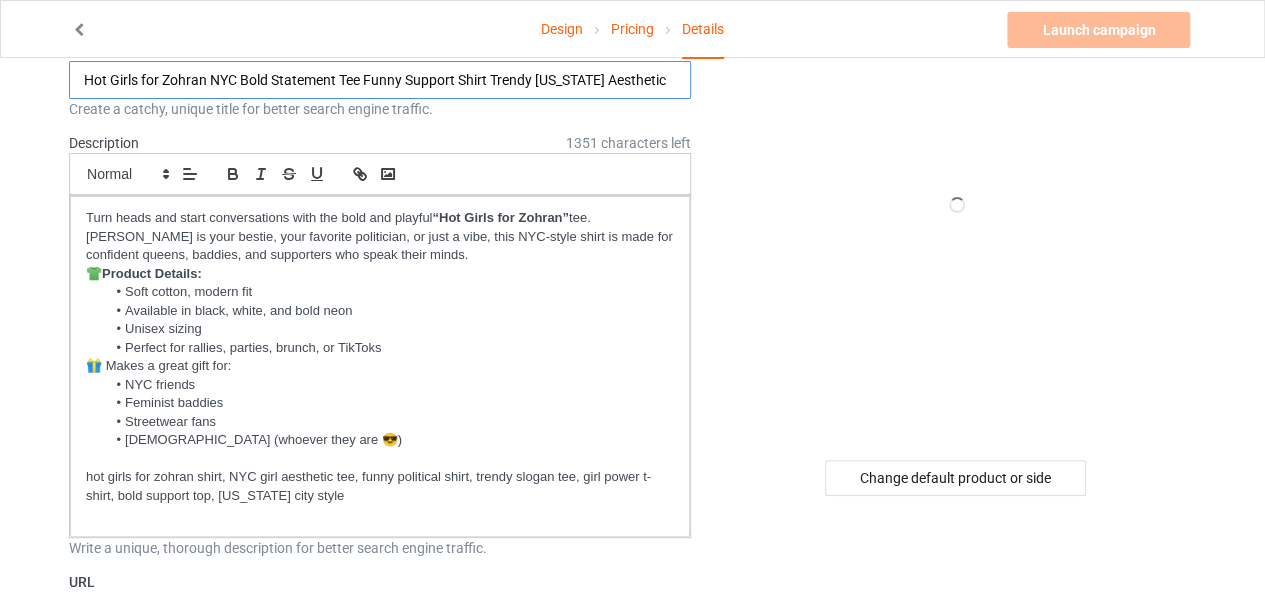 drag, startPoint x: 82, startPoint y: 76, endPoint x: 268, endPoint y: 76, distance: 186 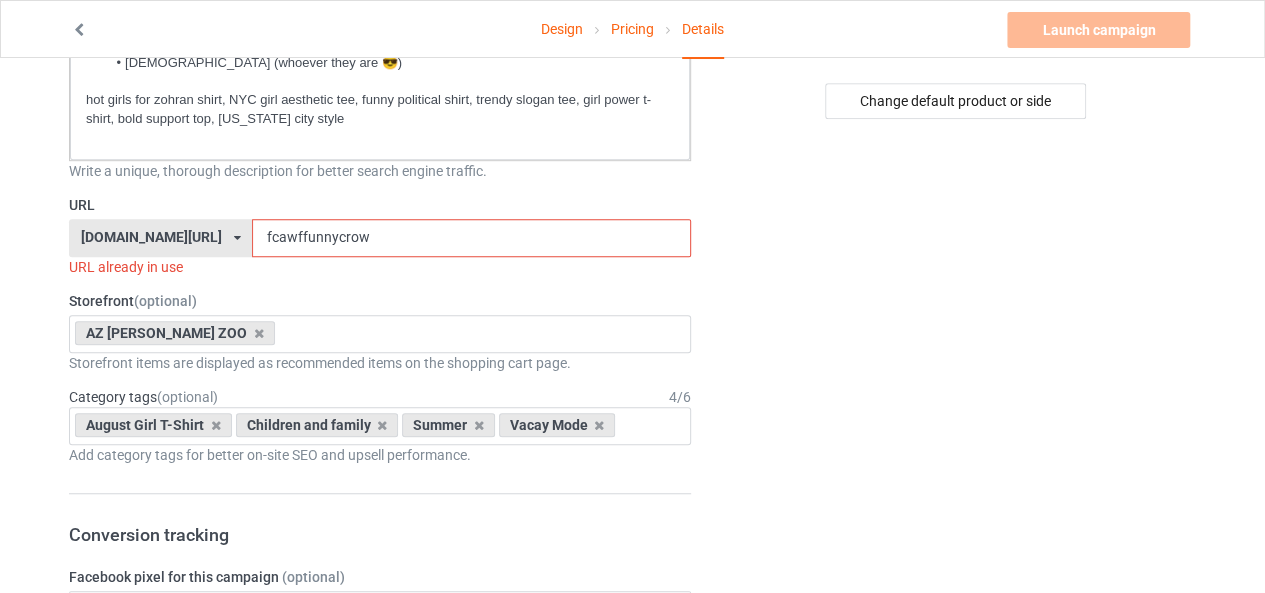 scroll, scrollTop: 523, scrollLeft: 0, axis: vertical 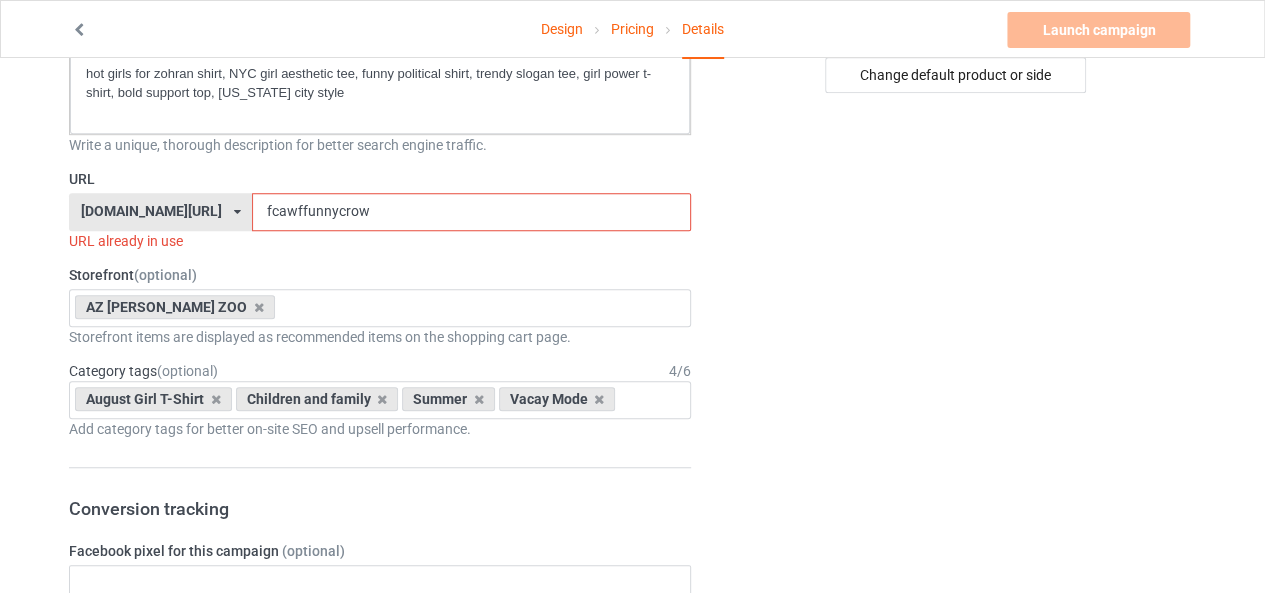 click on "fcawffunnycrow" at bounding box center [471, 212] 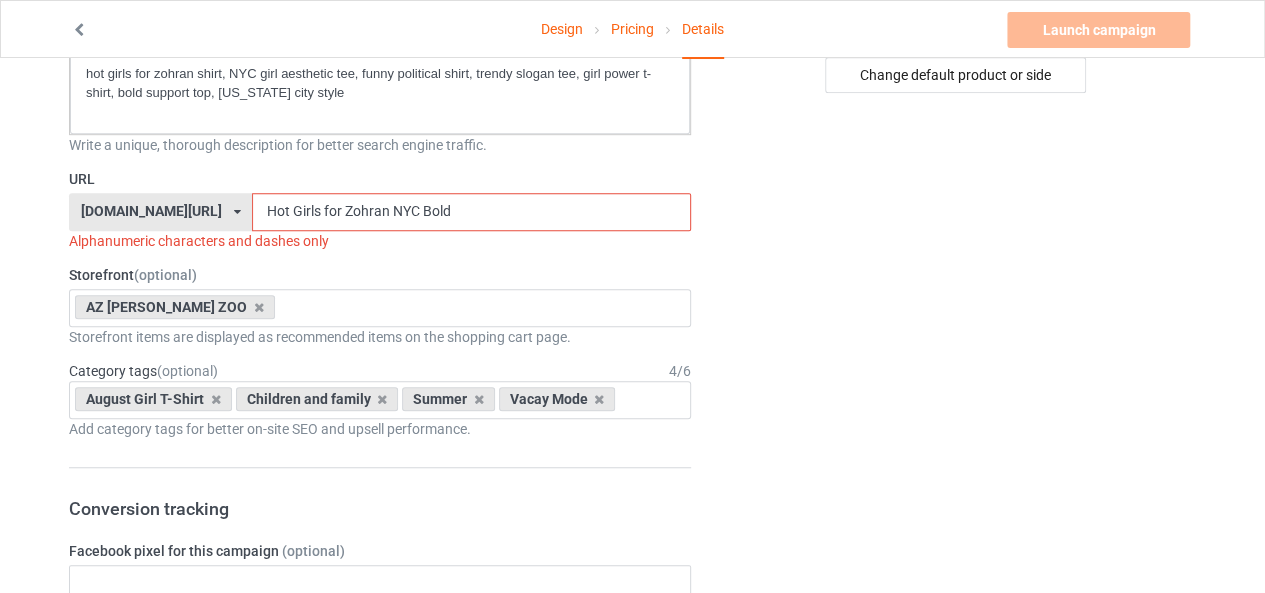 click on "Hot Girls for Zohran NYC Bold" at bounding box center (471, 212) 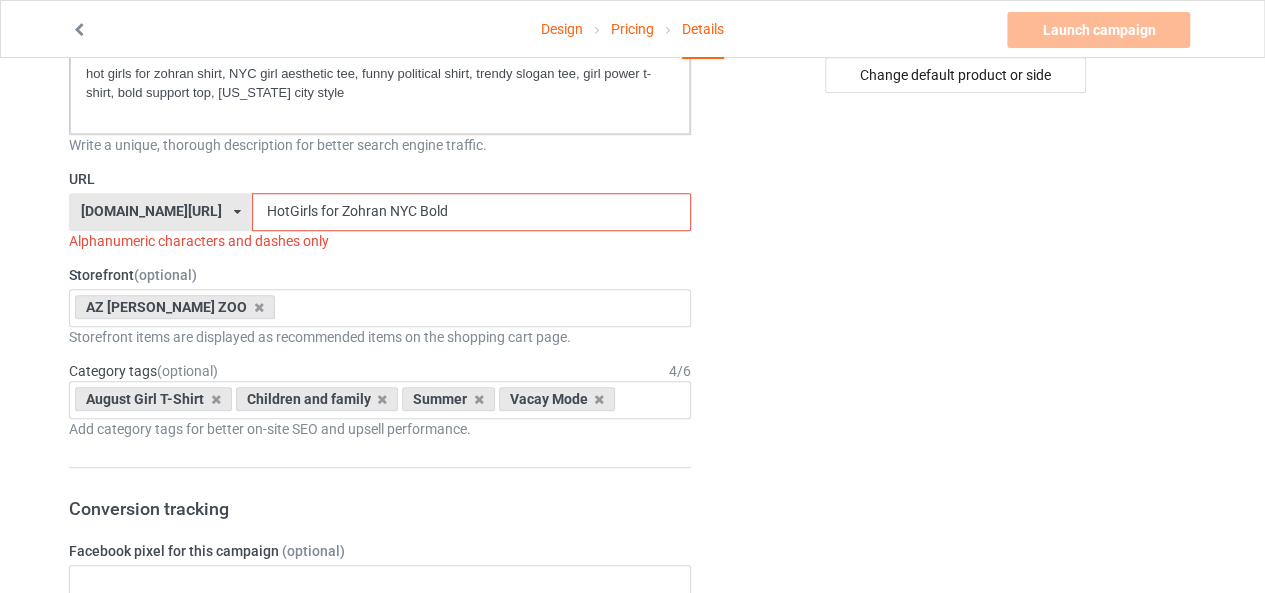 click on "HotGirls for Zohran NYC Bold" at bounding box center [471, 212] 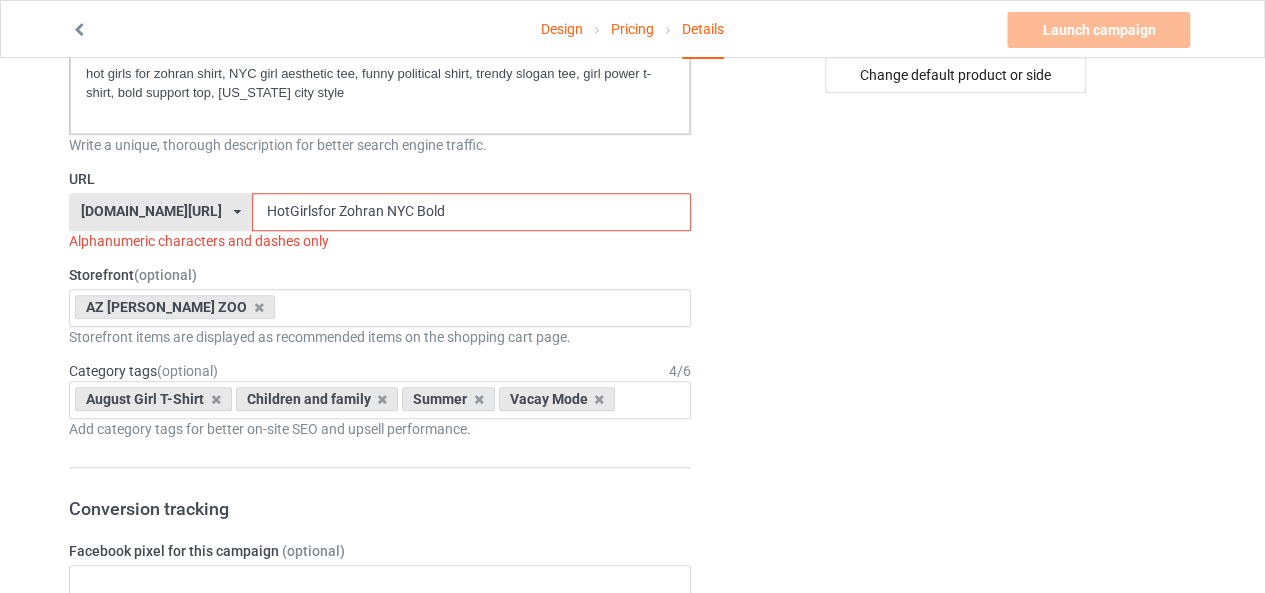 click on "HotGirlsfor Zohran NYC Bold" at bounding box center [471, 212] 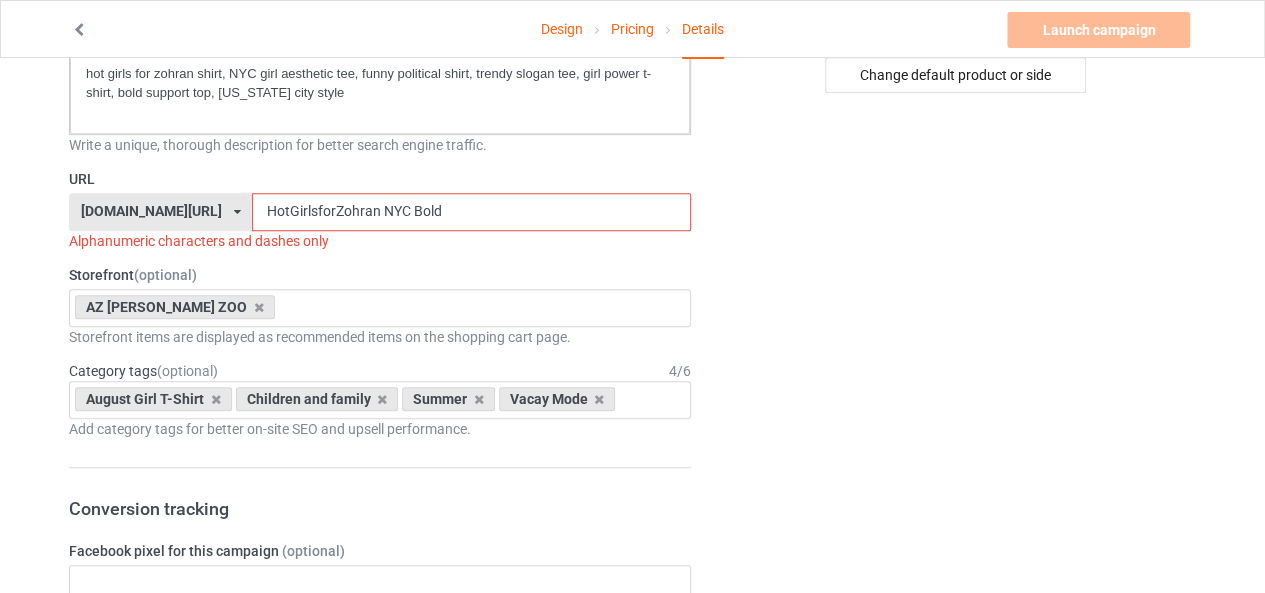 click on "HotGirlsforZohran NYC Bold" at bounding box center (471, 212) 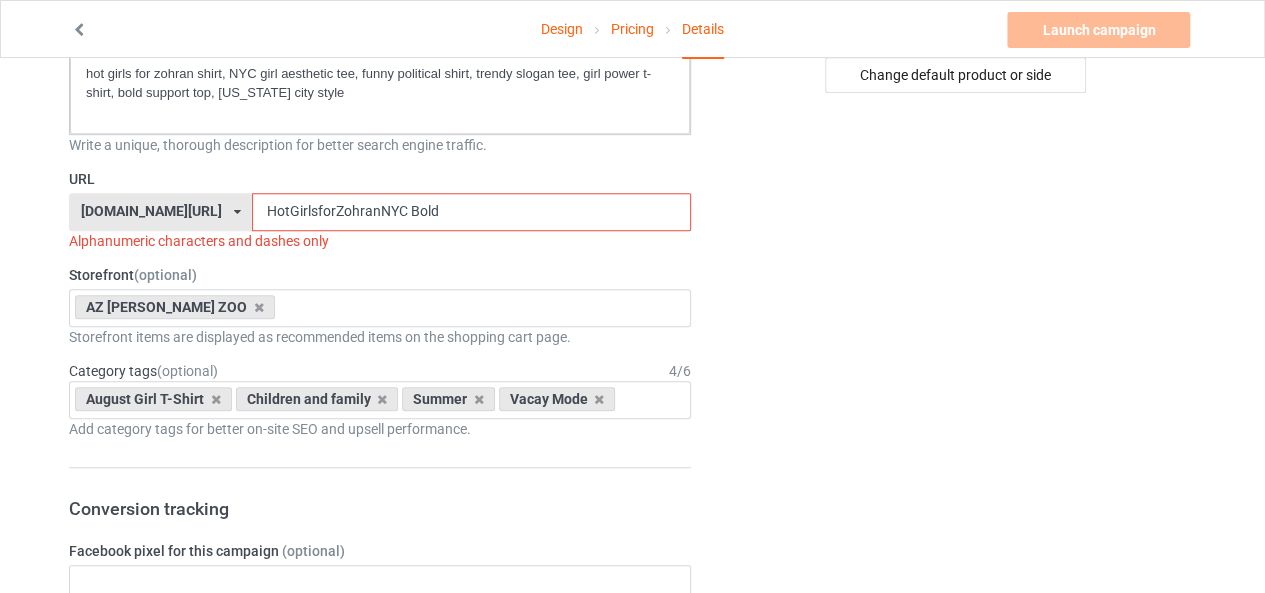 click on "HotGirlsforZohranNYC Bold" at bounding box center (471, 212) 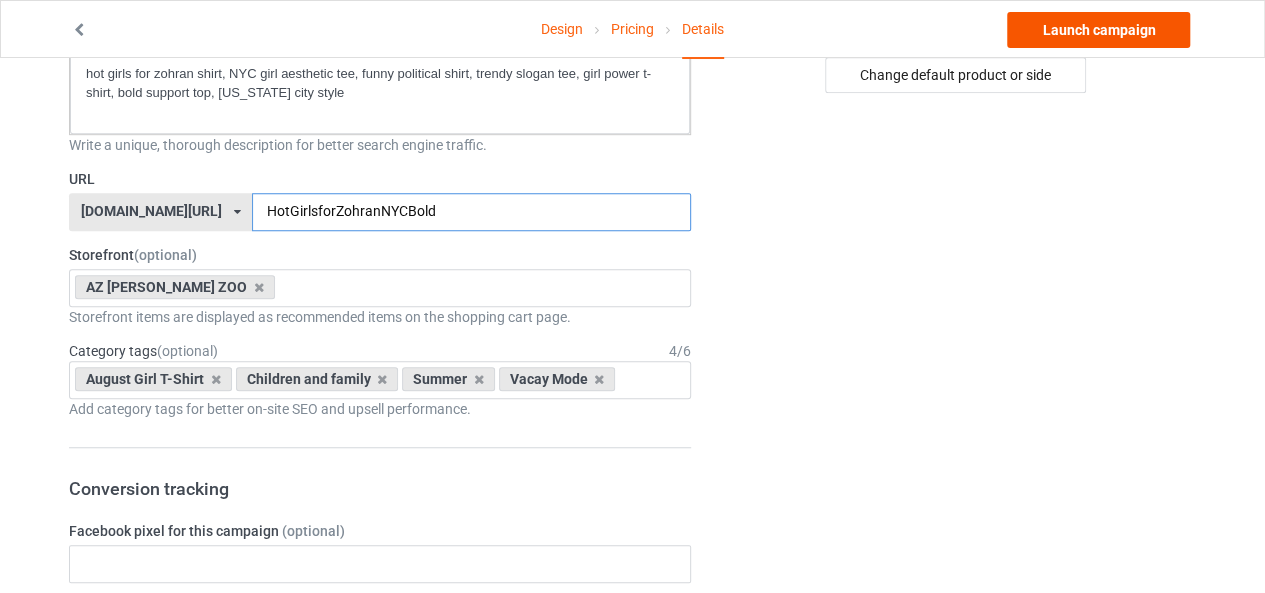type on "HotGirlsforZohranNYCBold" 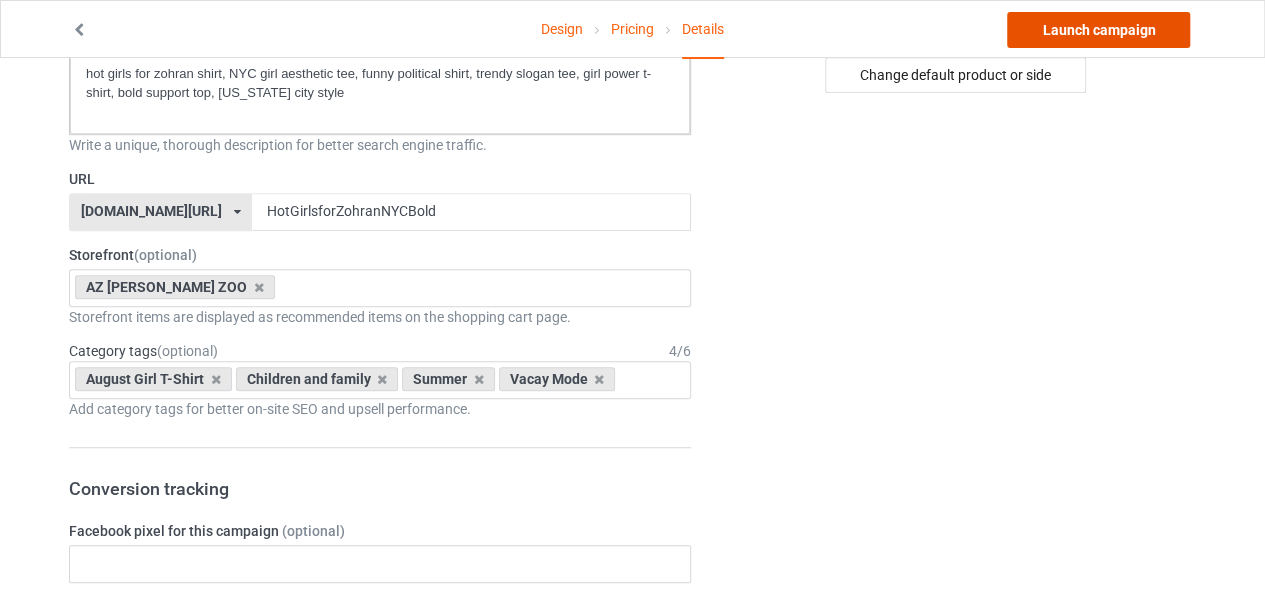 click on "Launch campaign" at bounding box center (1098, 30) 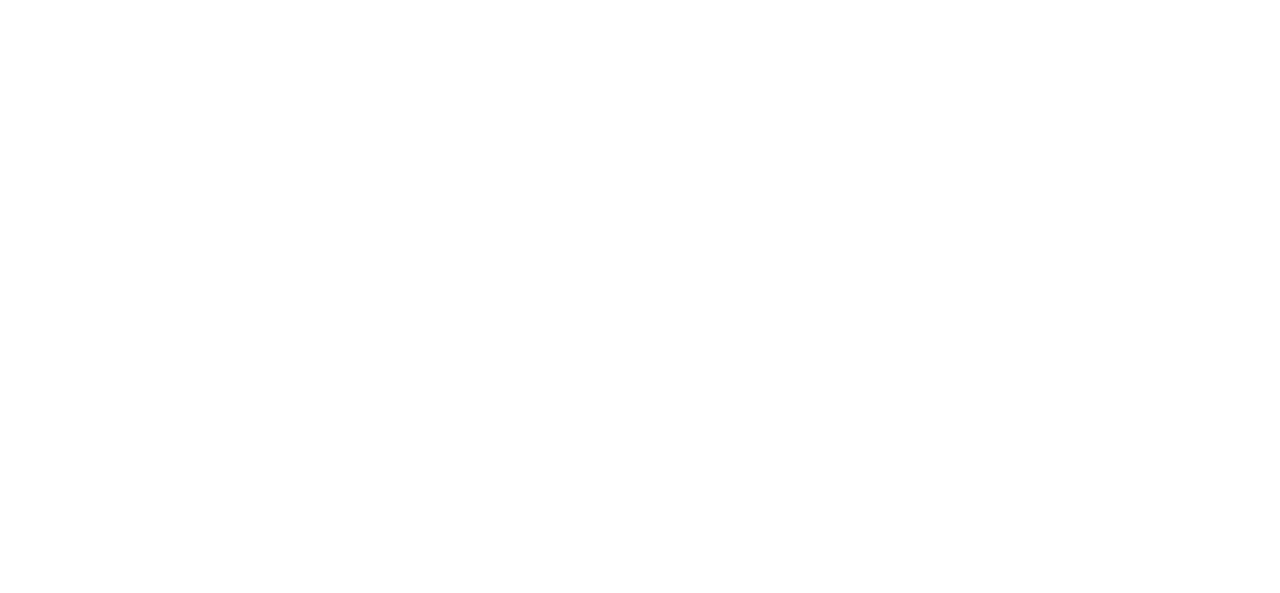 scroll, scrollTop: 0, scrollLeft: 0, axis: both 